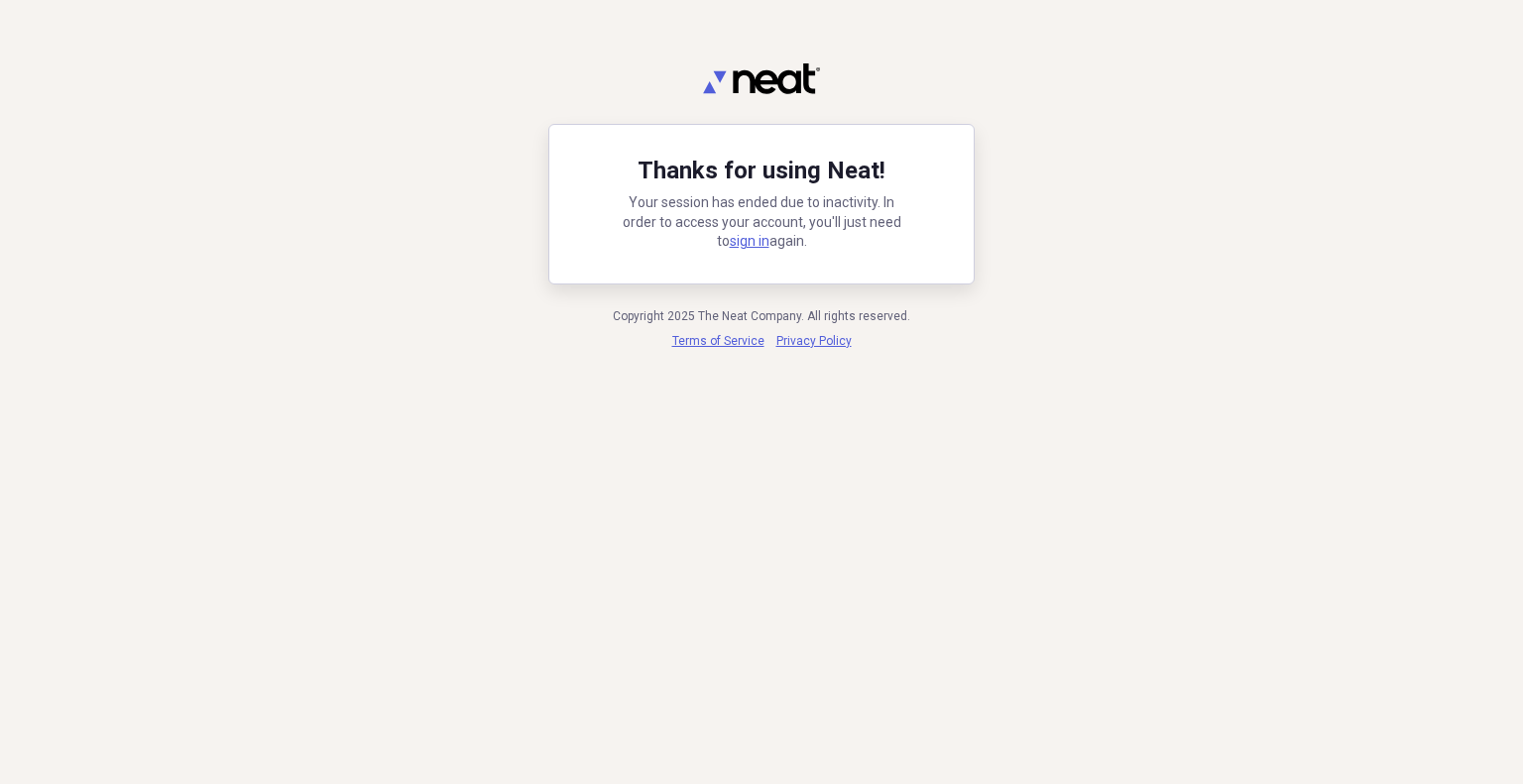 scroll, scrollTop: 0, scrollLeft: 0, axis: both 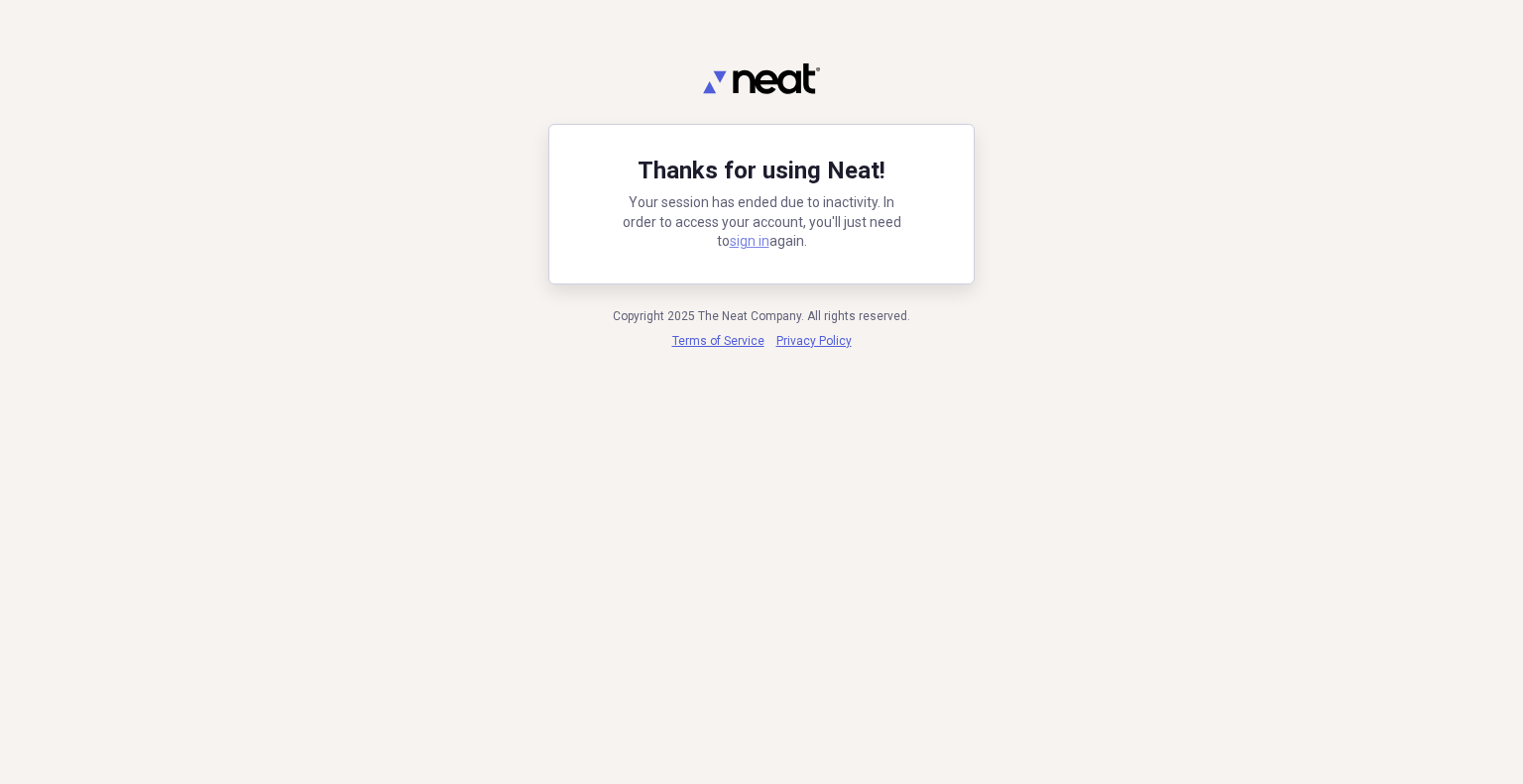 click on "sign in" at bounding box center [750, 241] 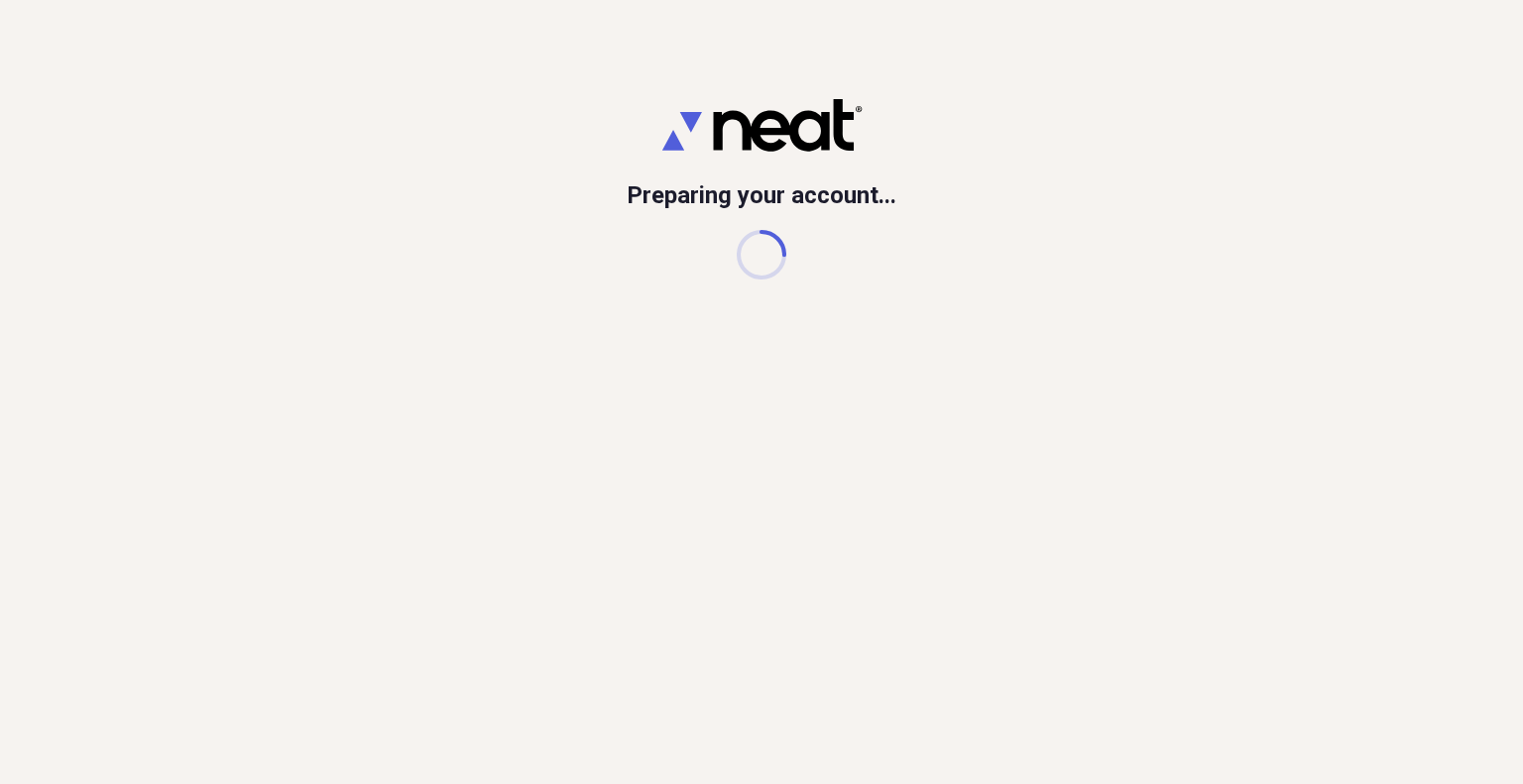 scroll, scrollTop: 0, scrollLeft: 0, axis: both 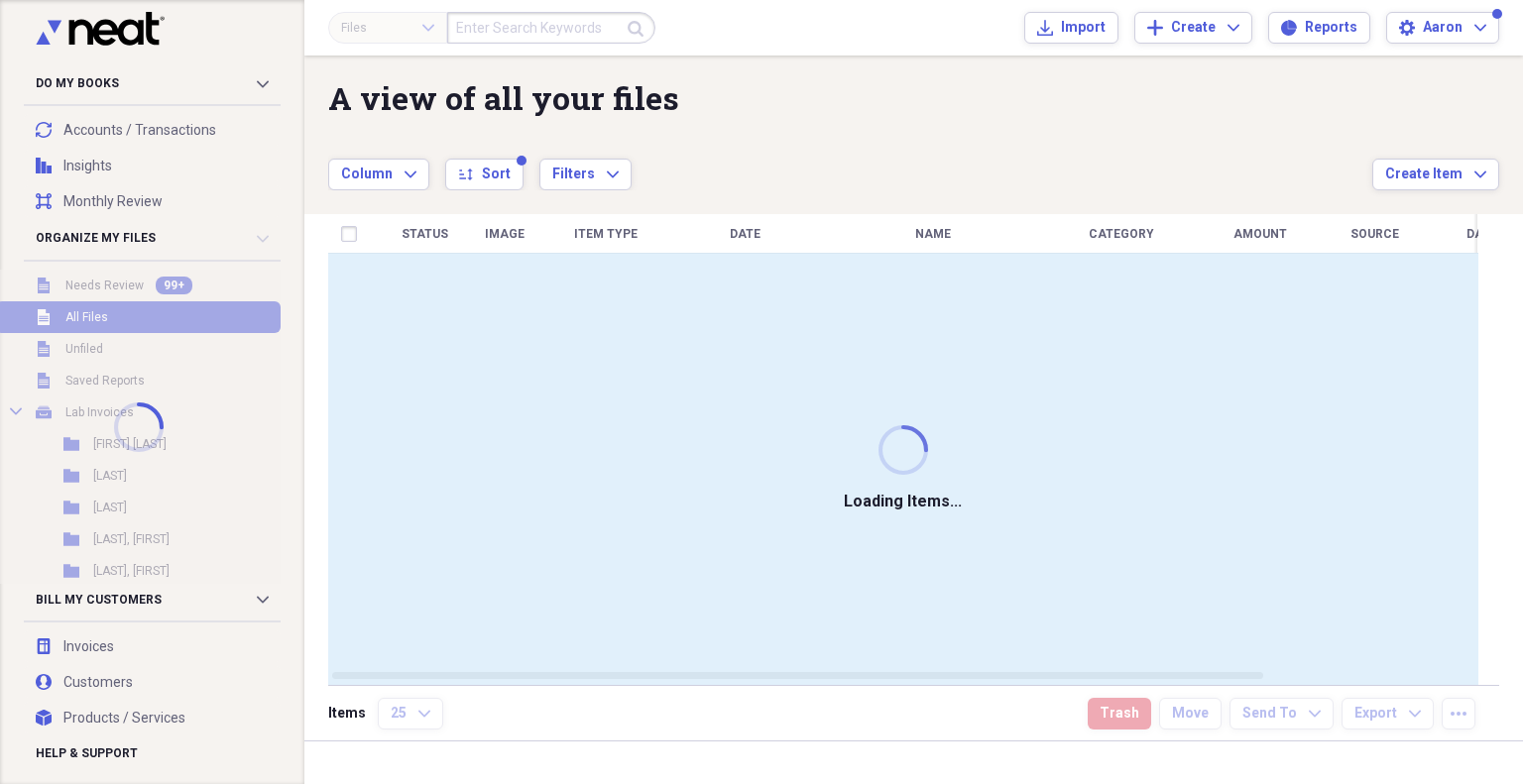 click at bounding box center (551, 28) 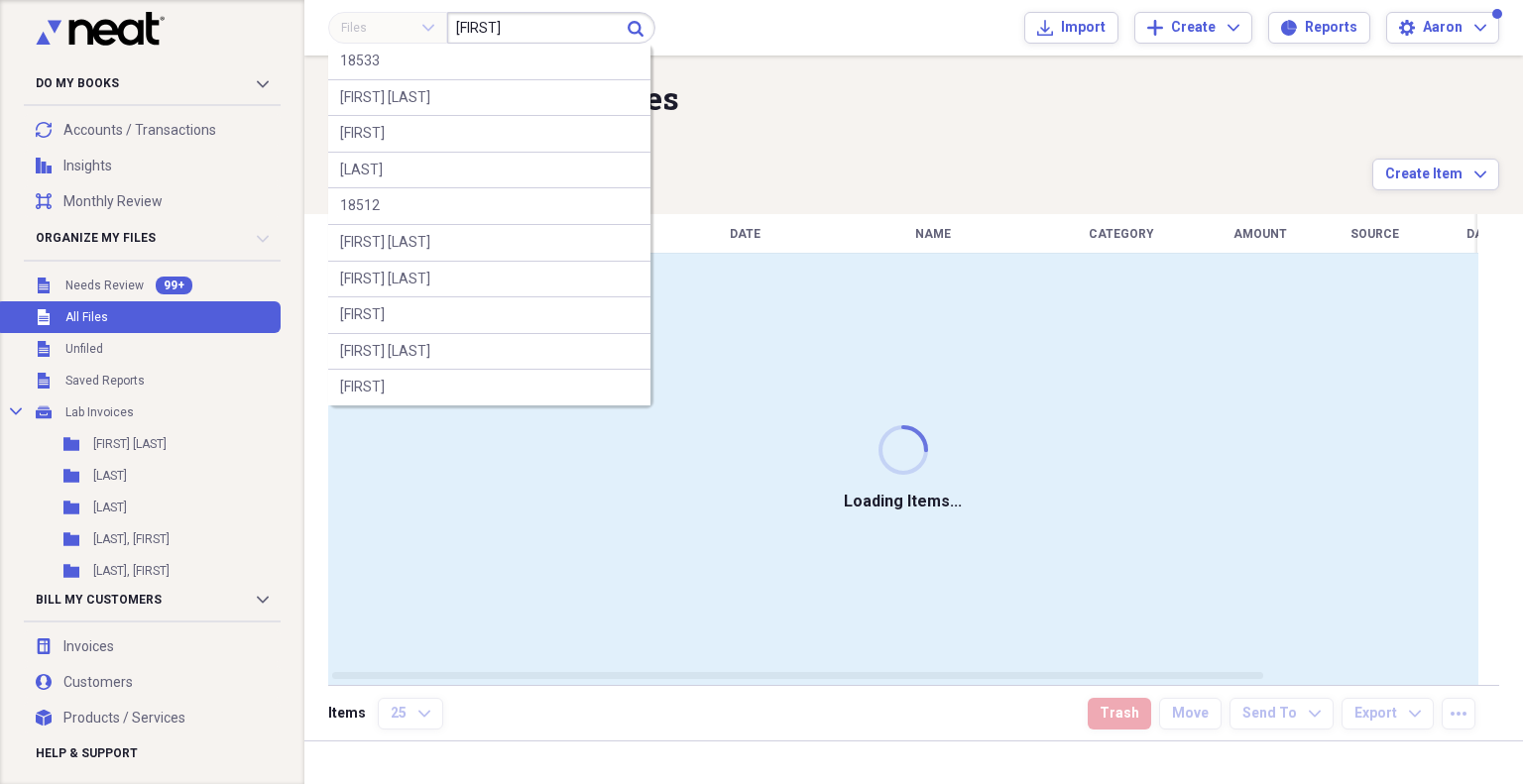 type on "[FIRST]" 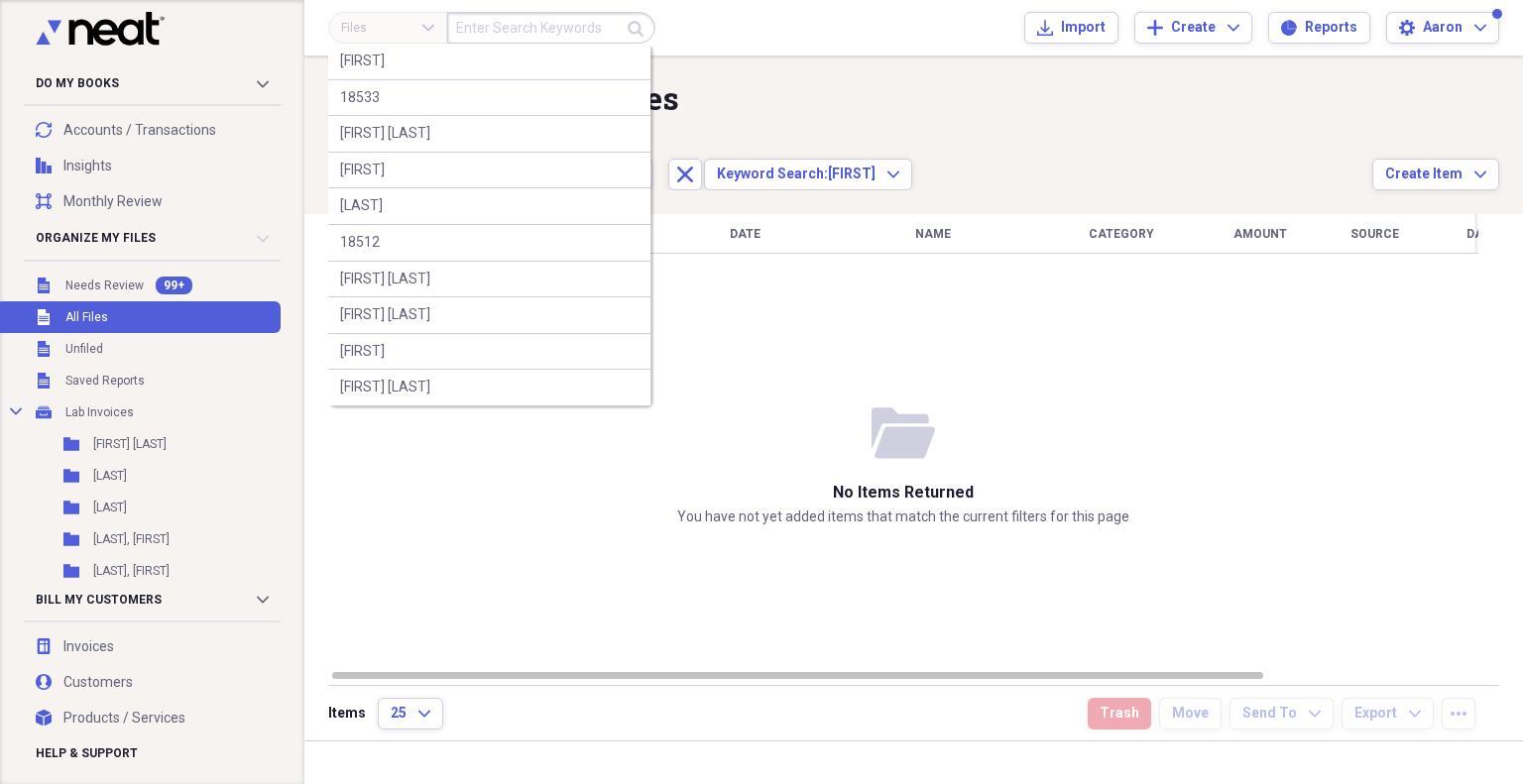 click at bounding box center [551, 28] 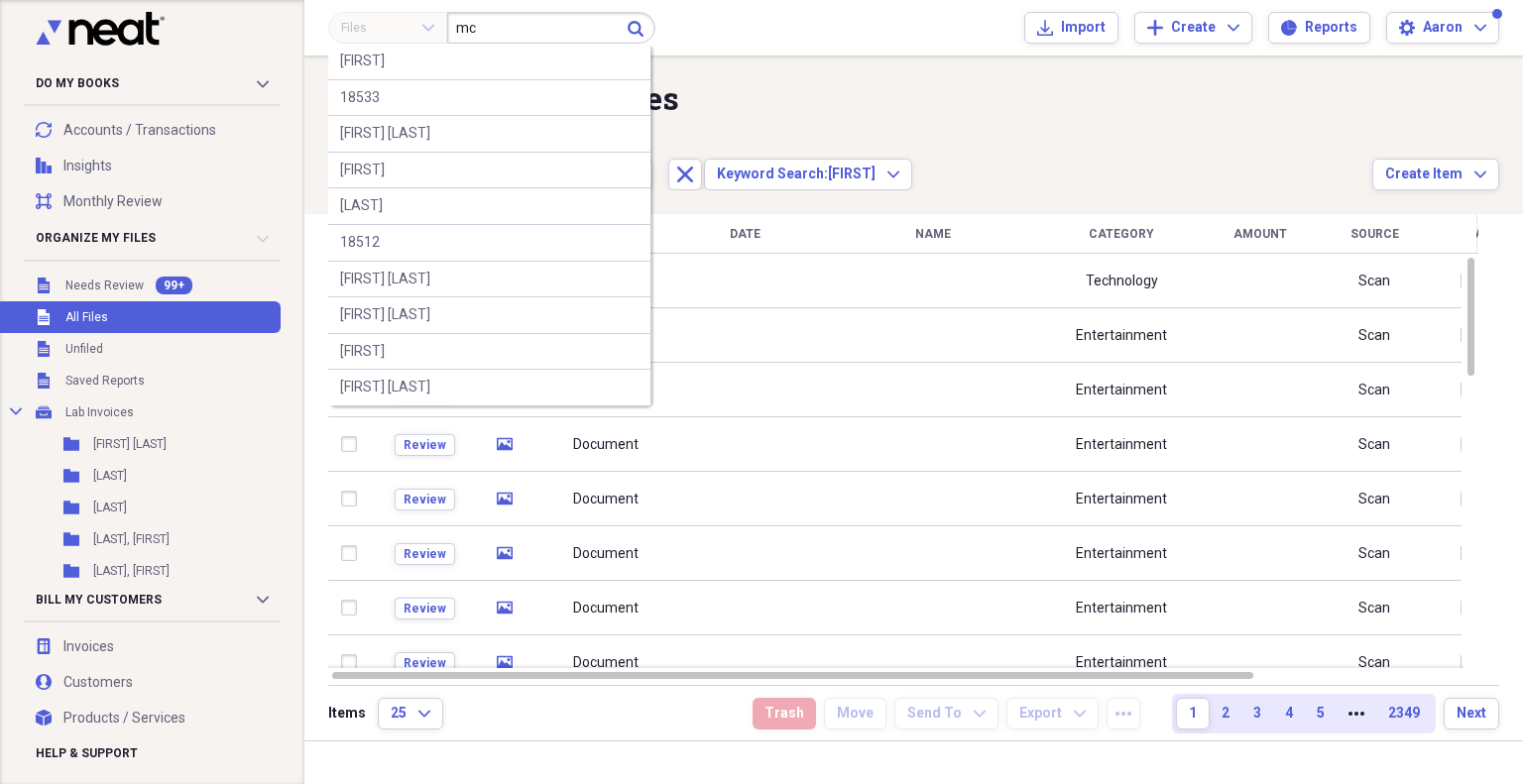 click on "A view of all your files" at bounding box center [850, 98] 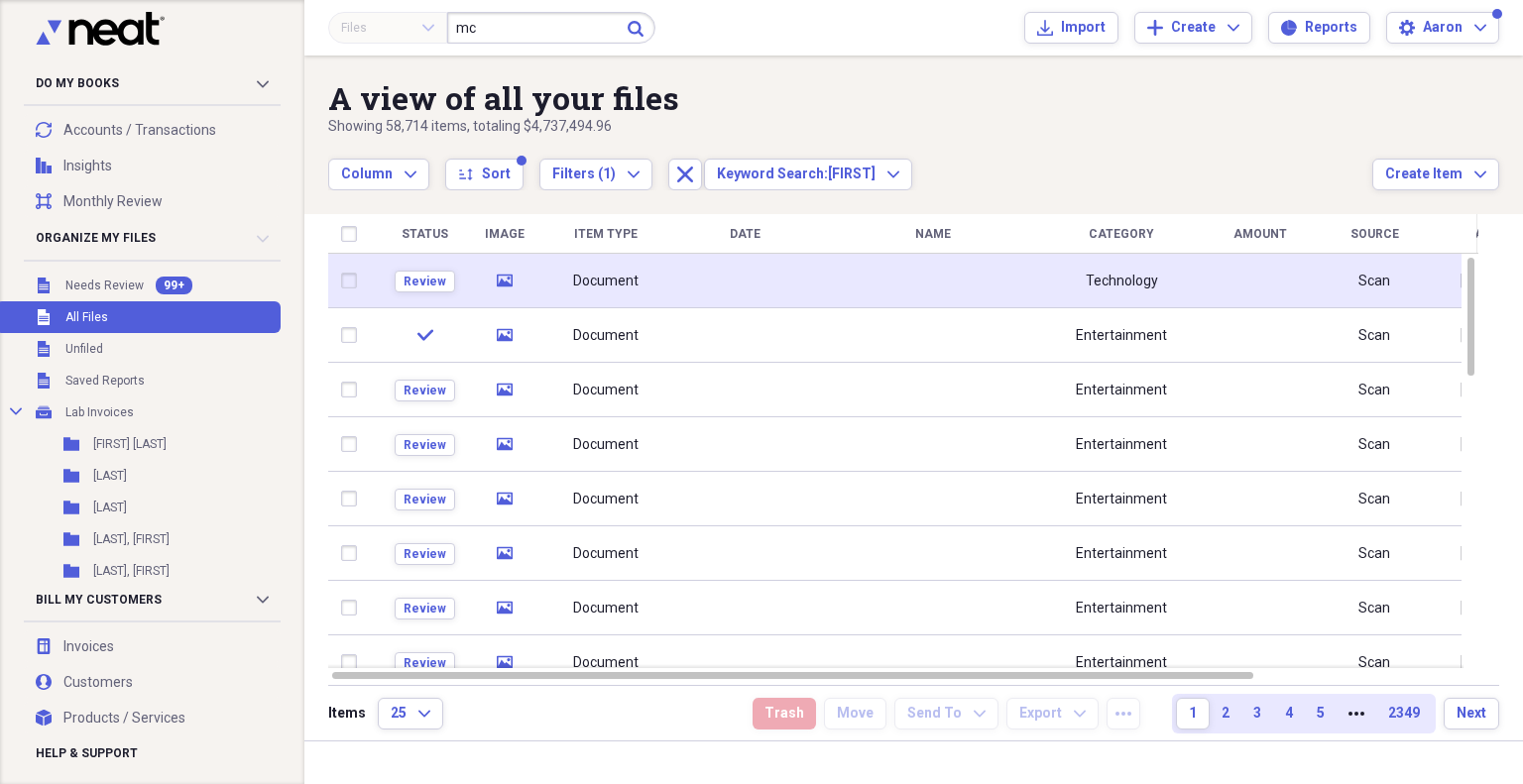 click at bounding box center [745, 280] 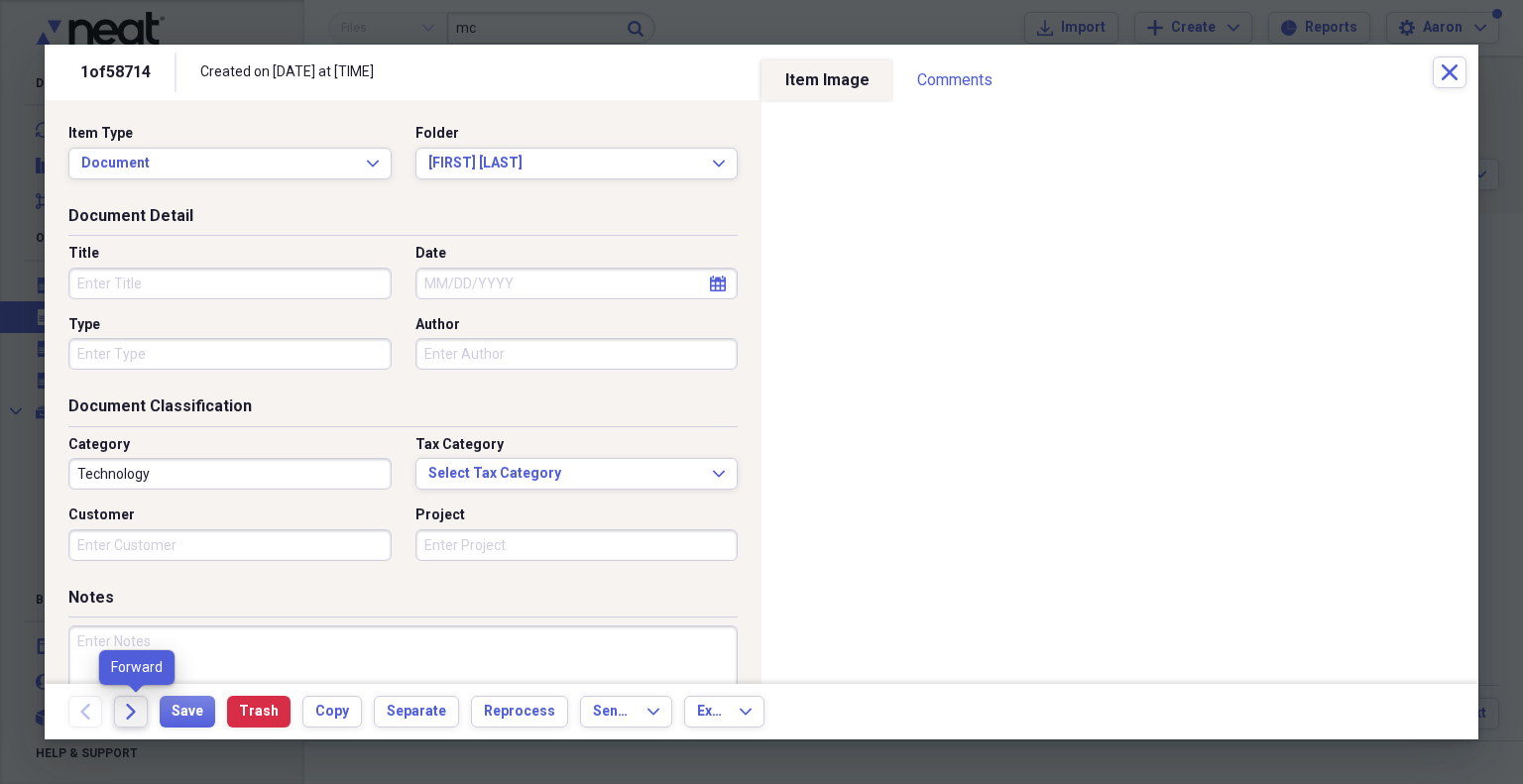 click on "Forward" at bounding box center (131, 712) 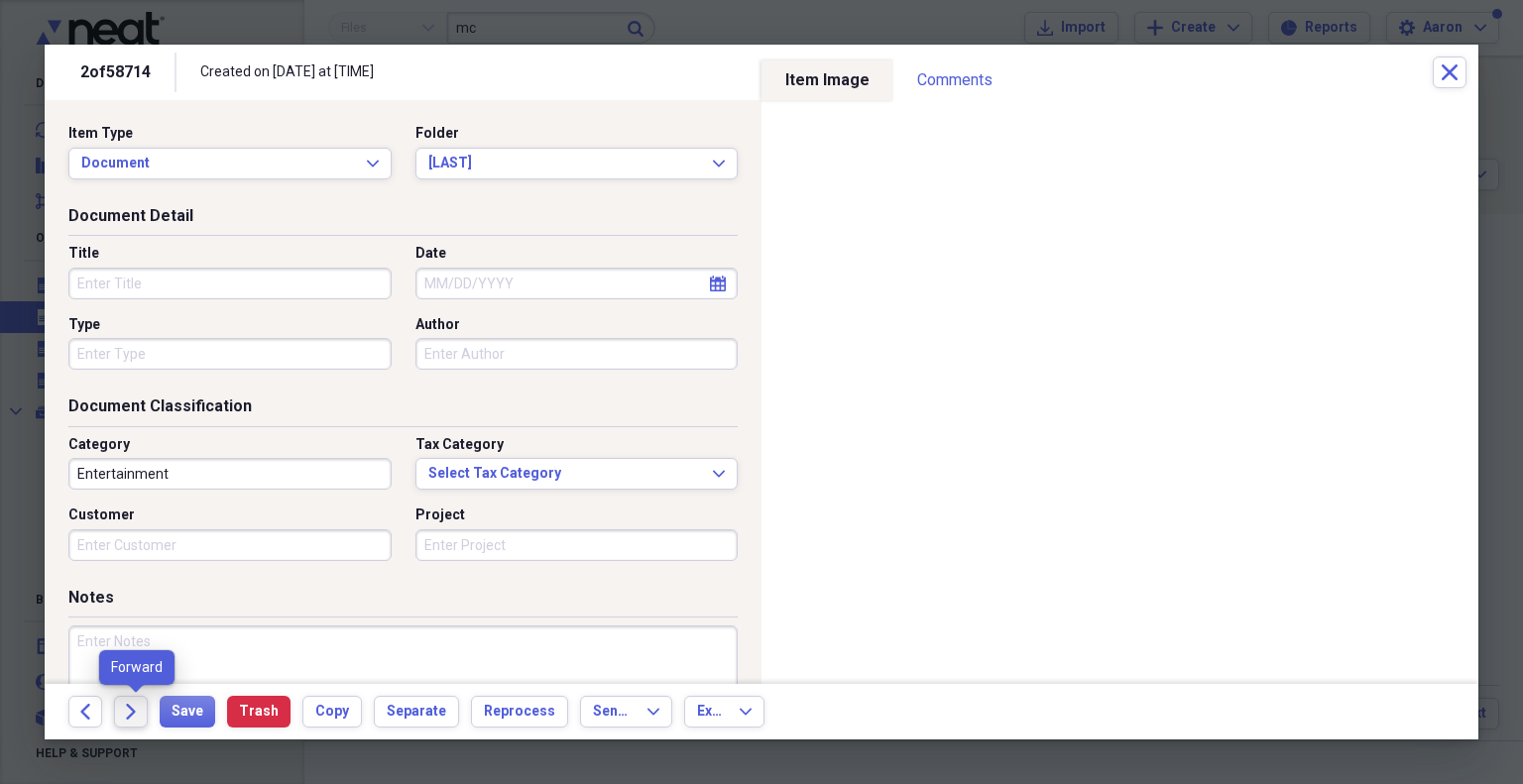 click on "Forward" at bounding box center [131, 712] 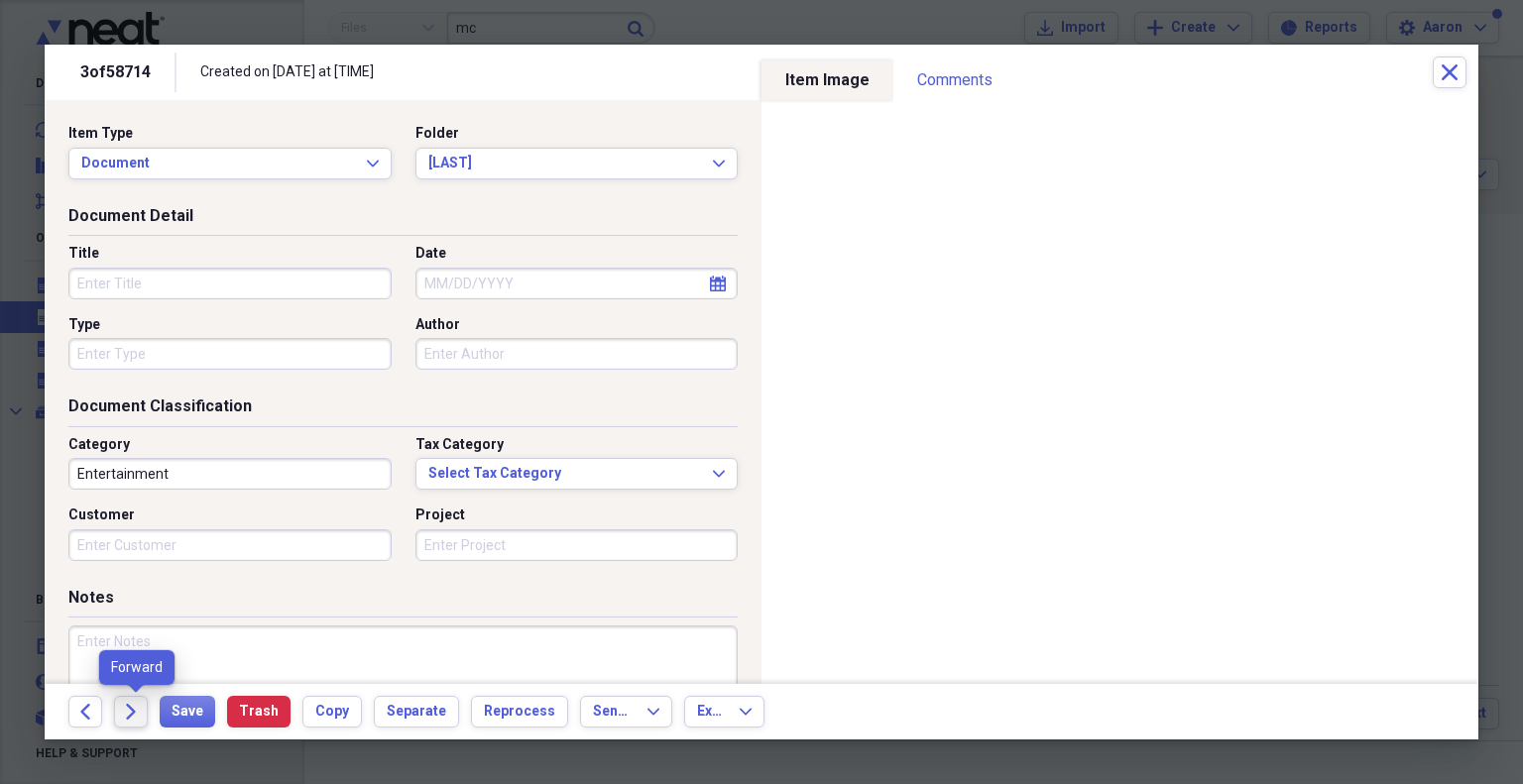 click on "Forward" at bounding box center [131, 712] 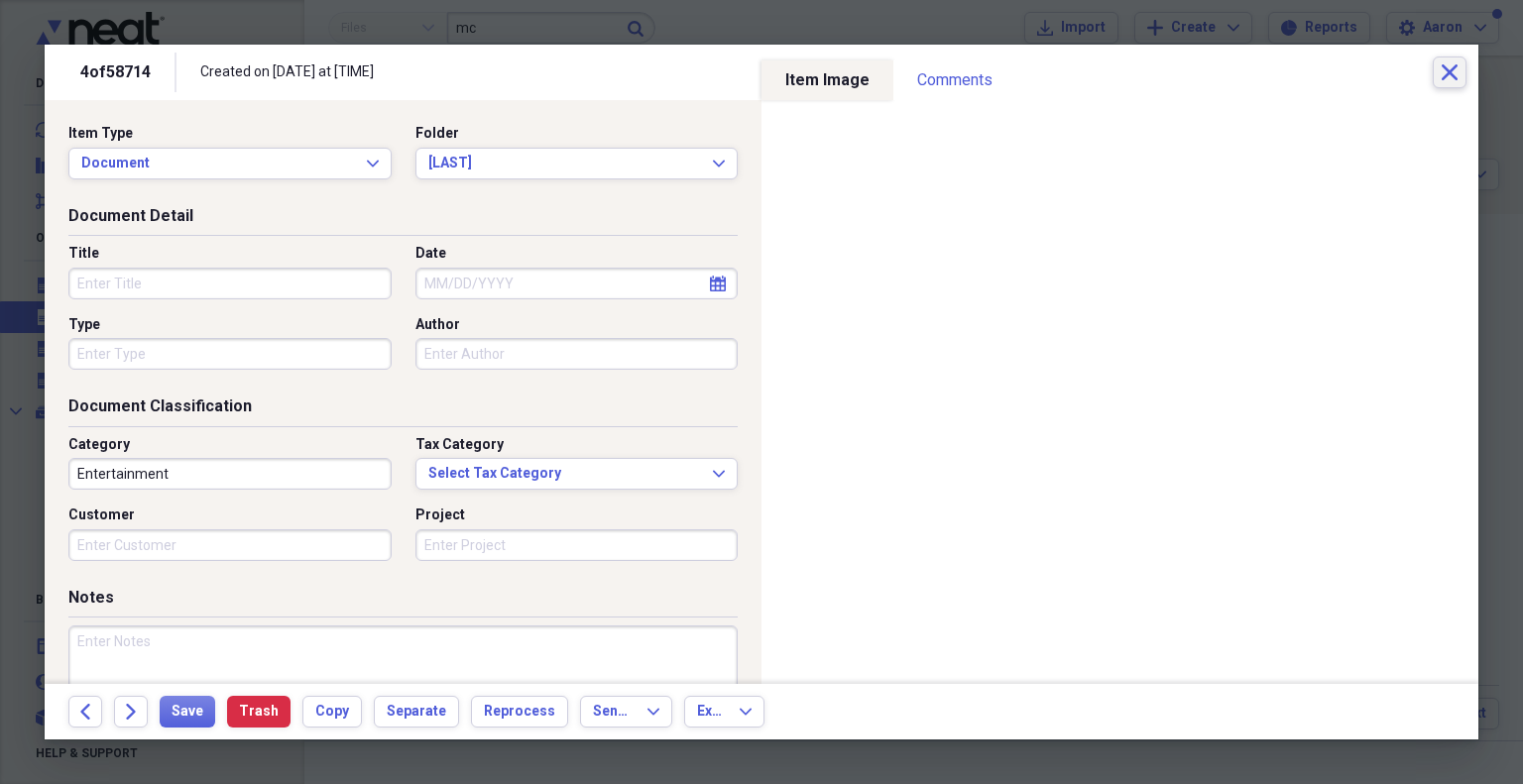 click on "Close" 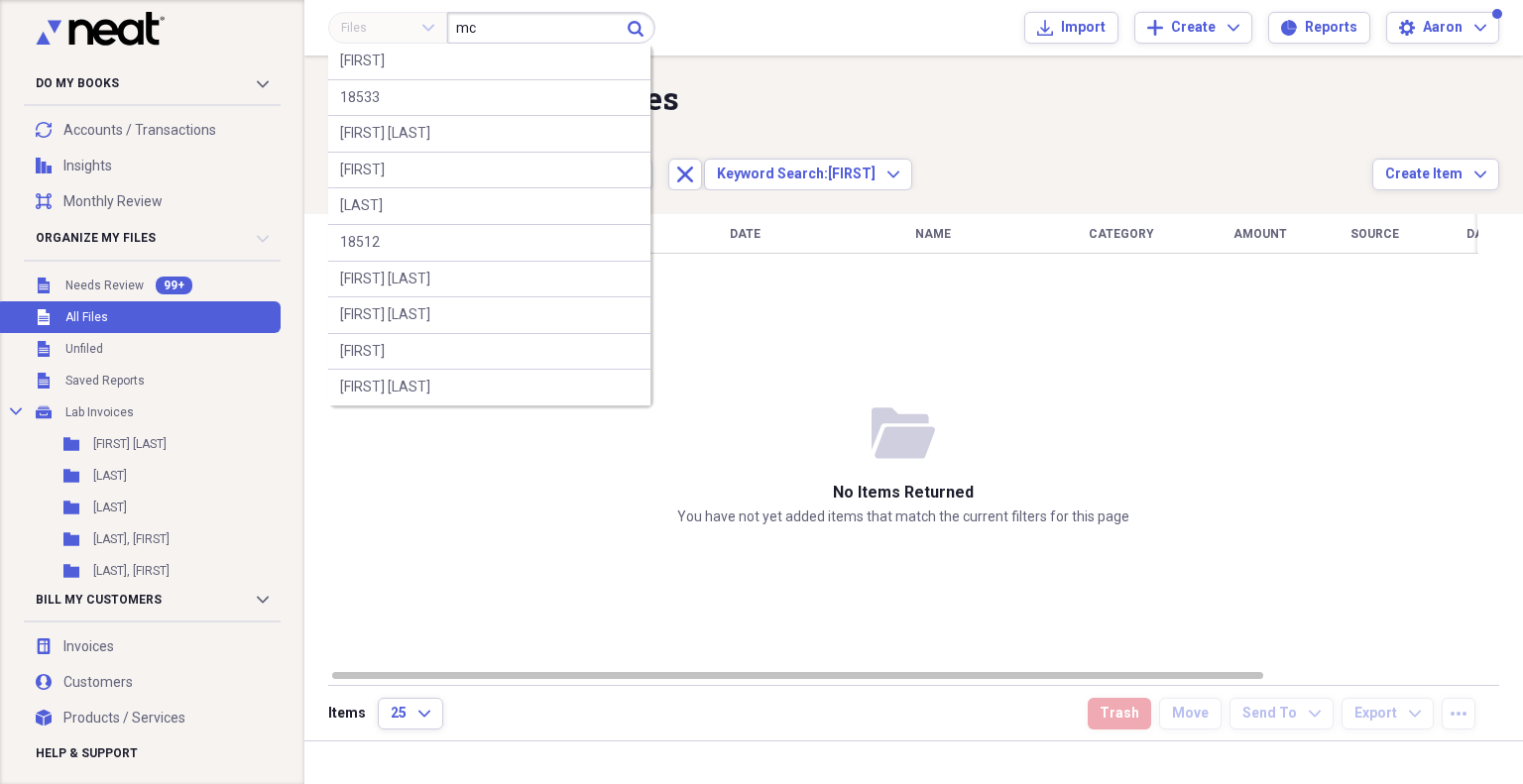 click on "mc" at bounding box center (551, 28) 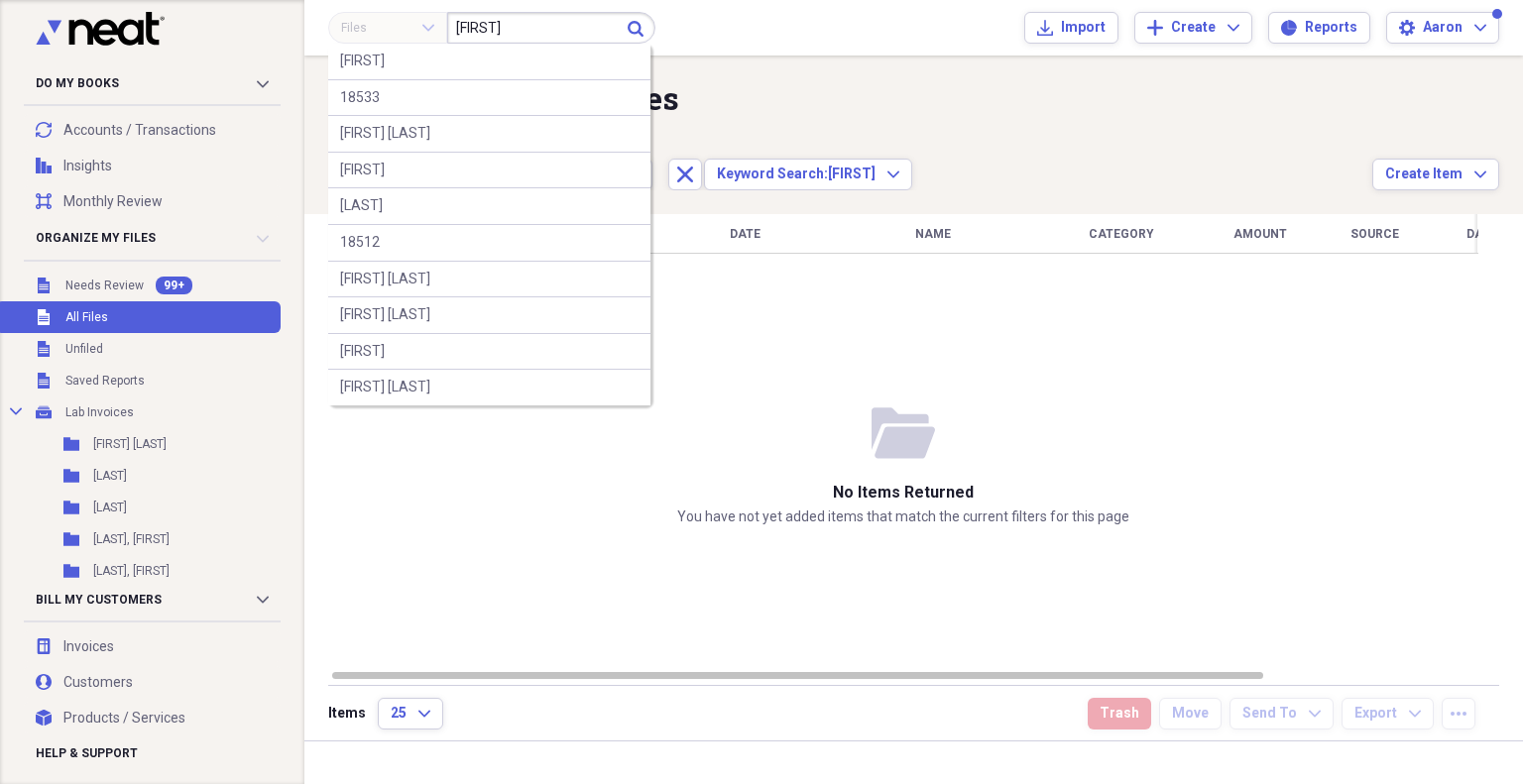 type on "[FIRST]" 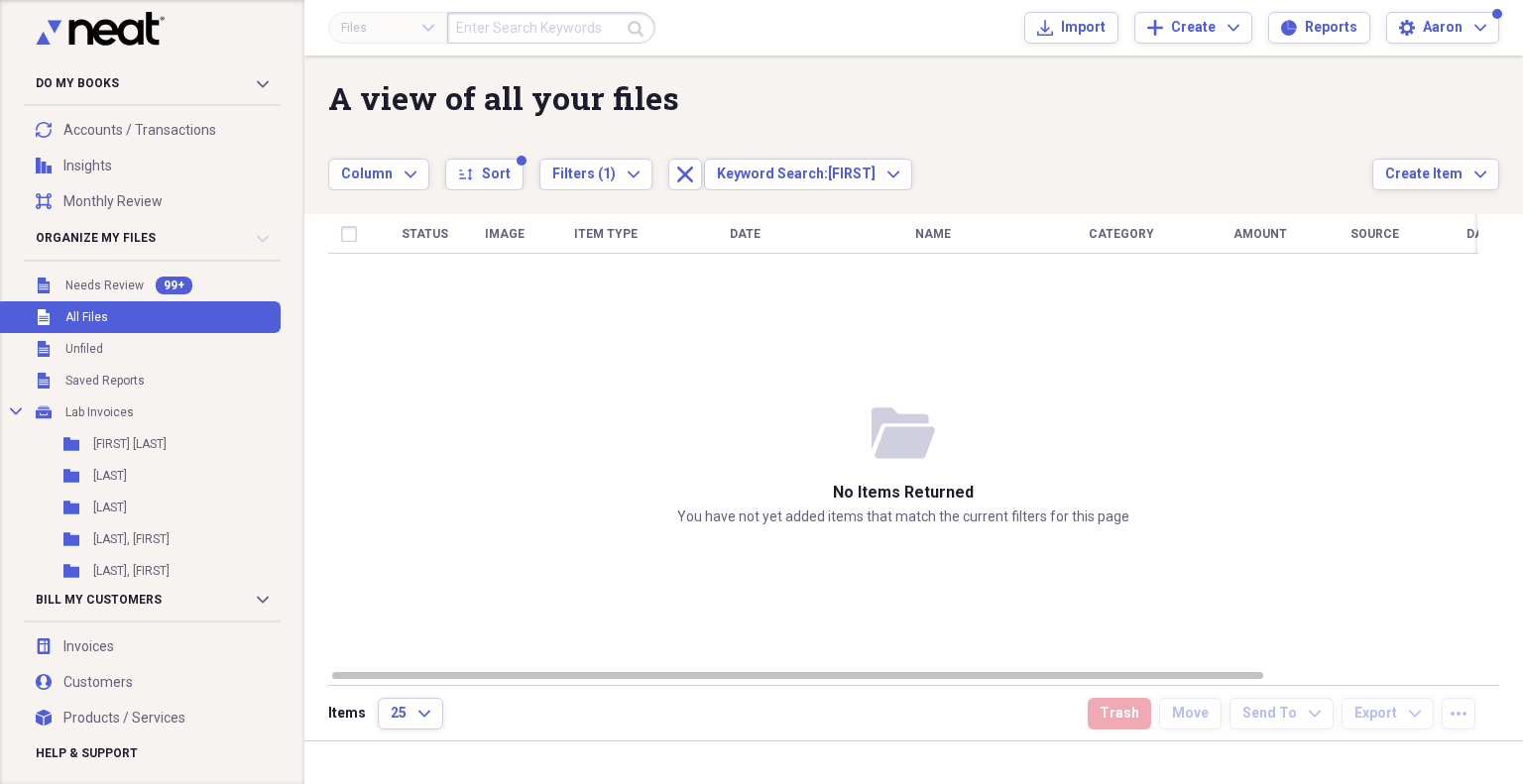 click at bounding box center [551, 28] 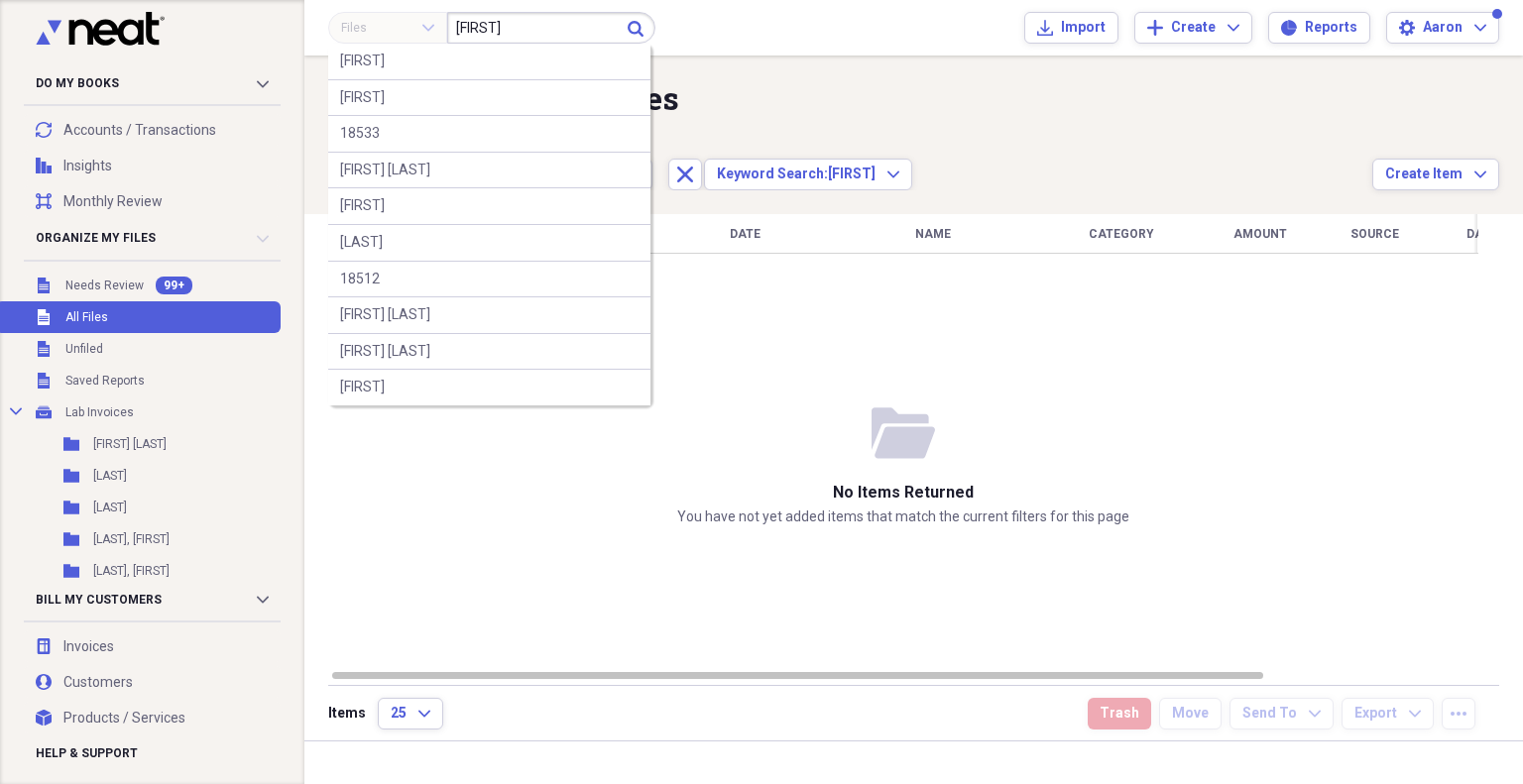 type on "[FIRST]" 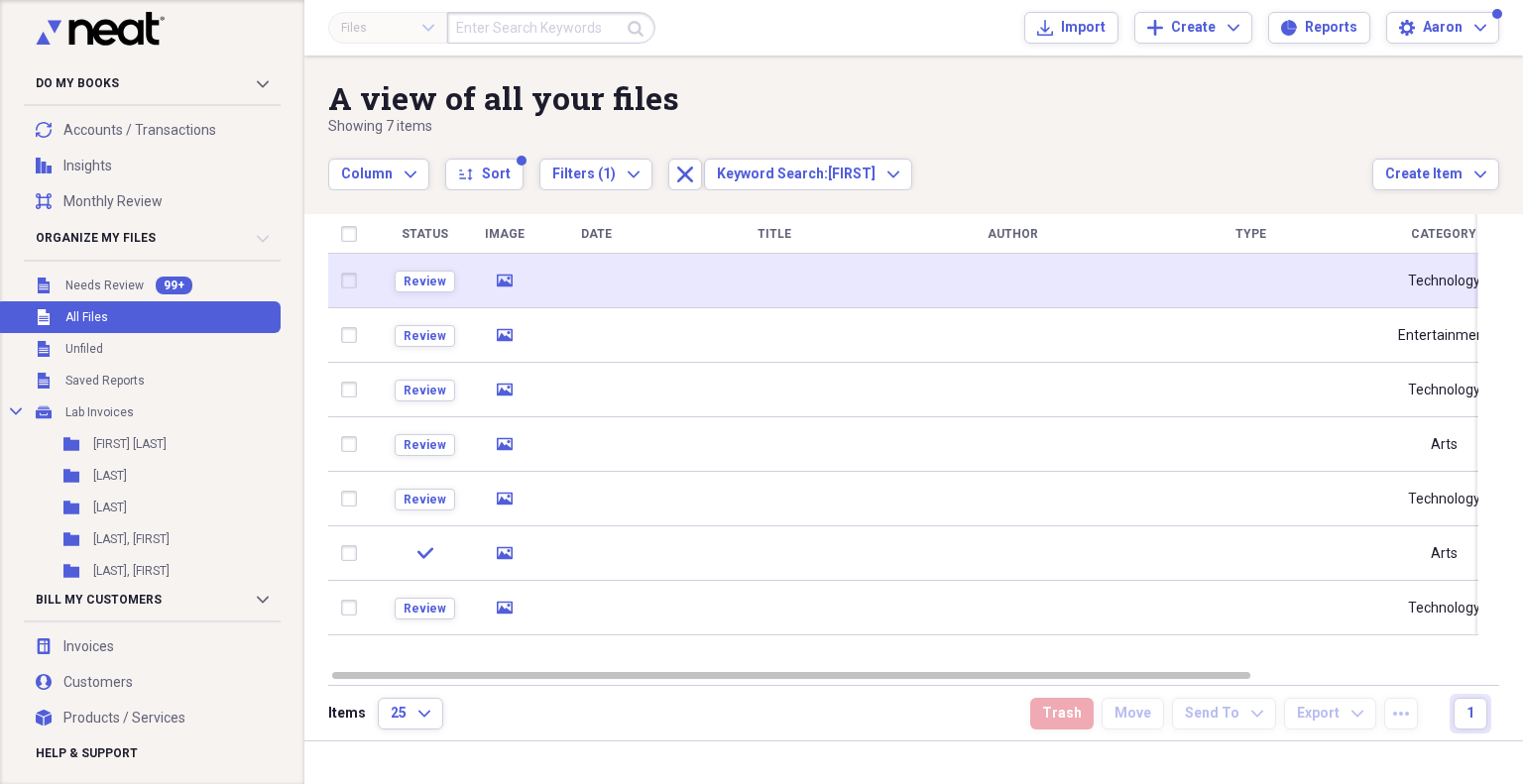 click at bounding box center [774, 280] 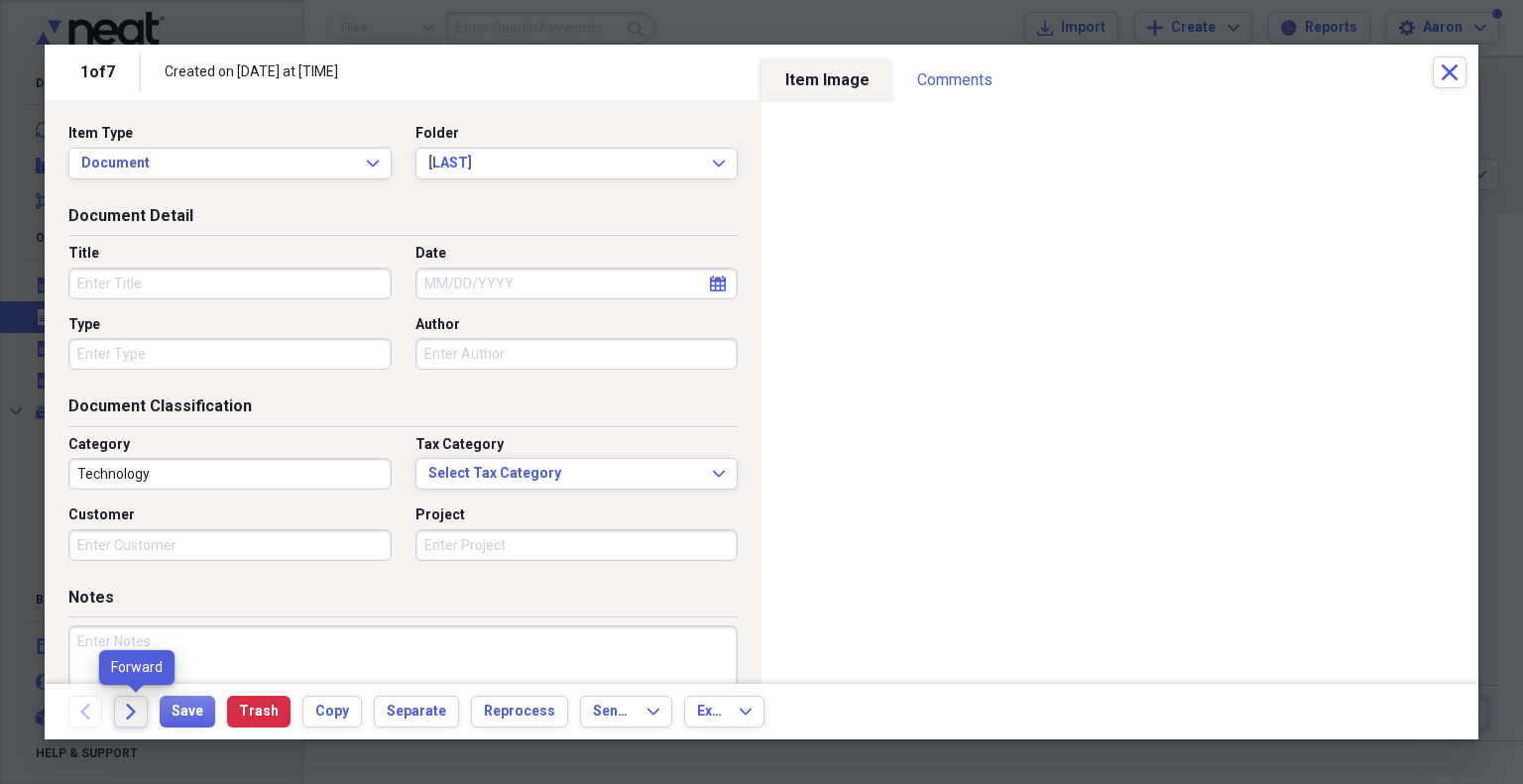 click on "Forward" 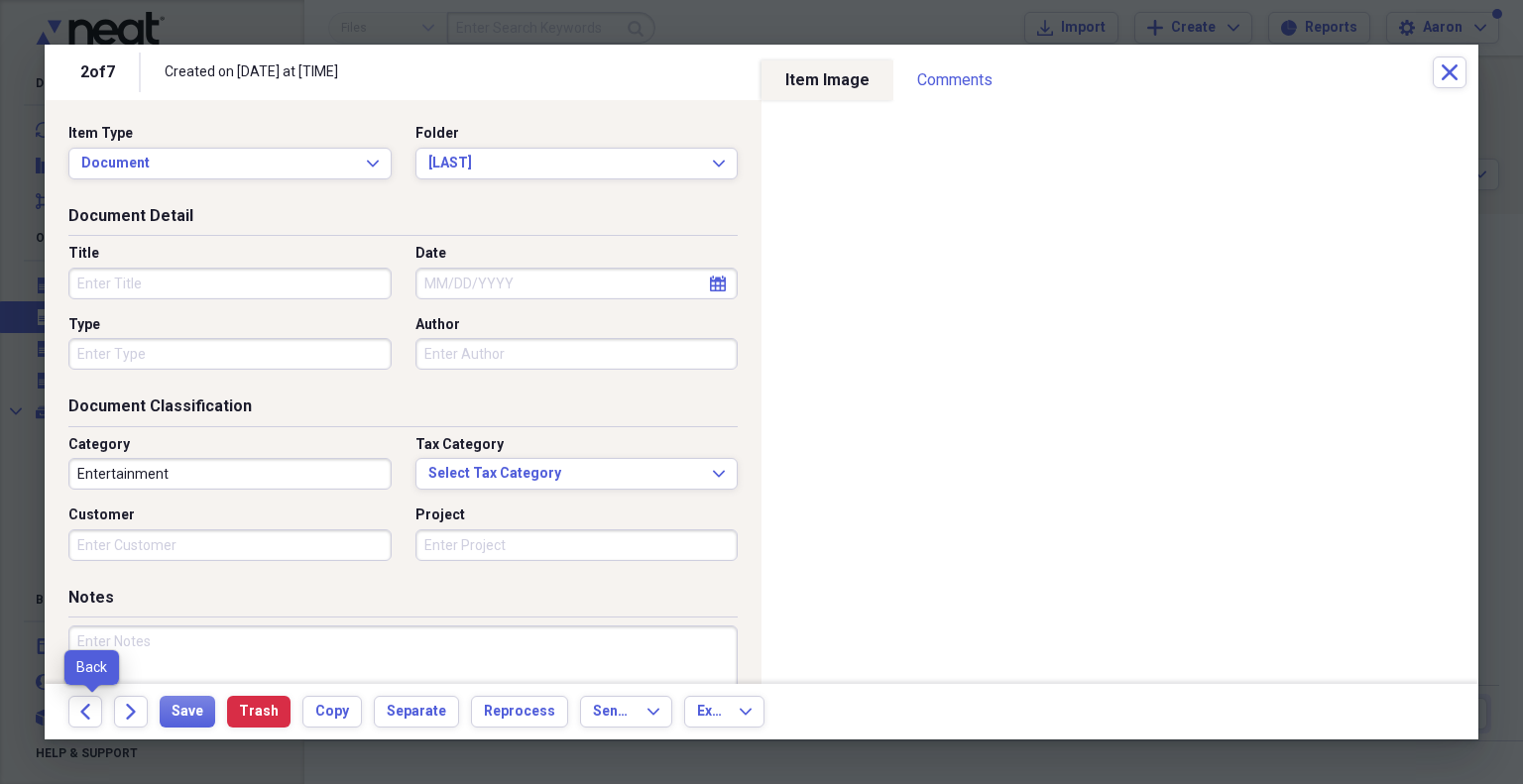 click on "Back" at bounding box center [91, 712] 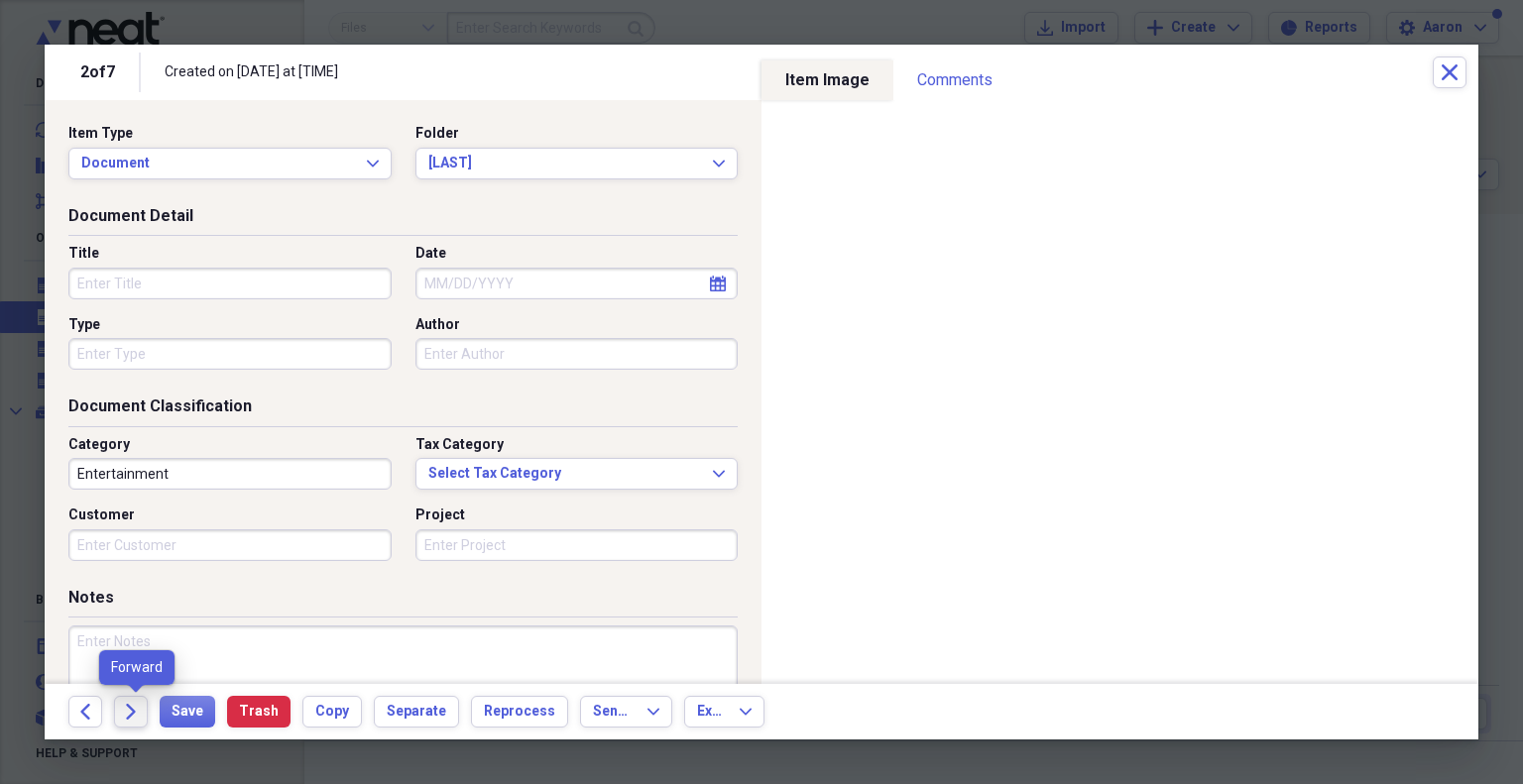 click 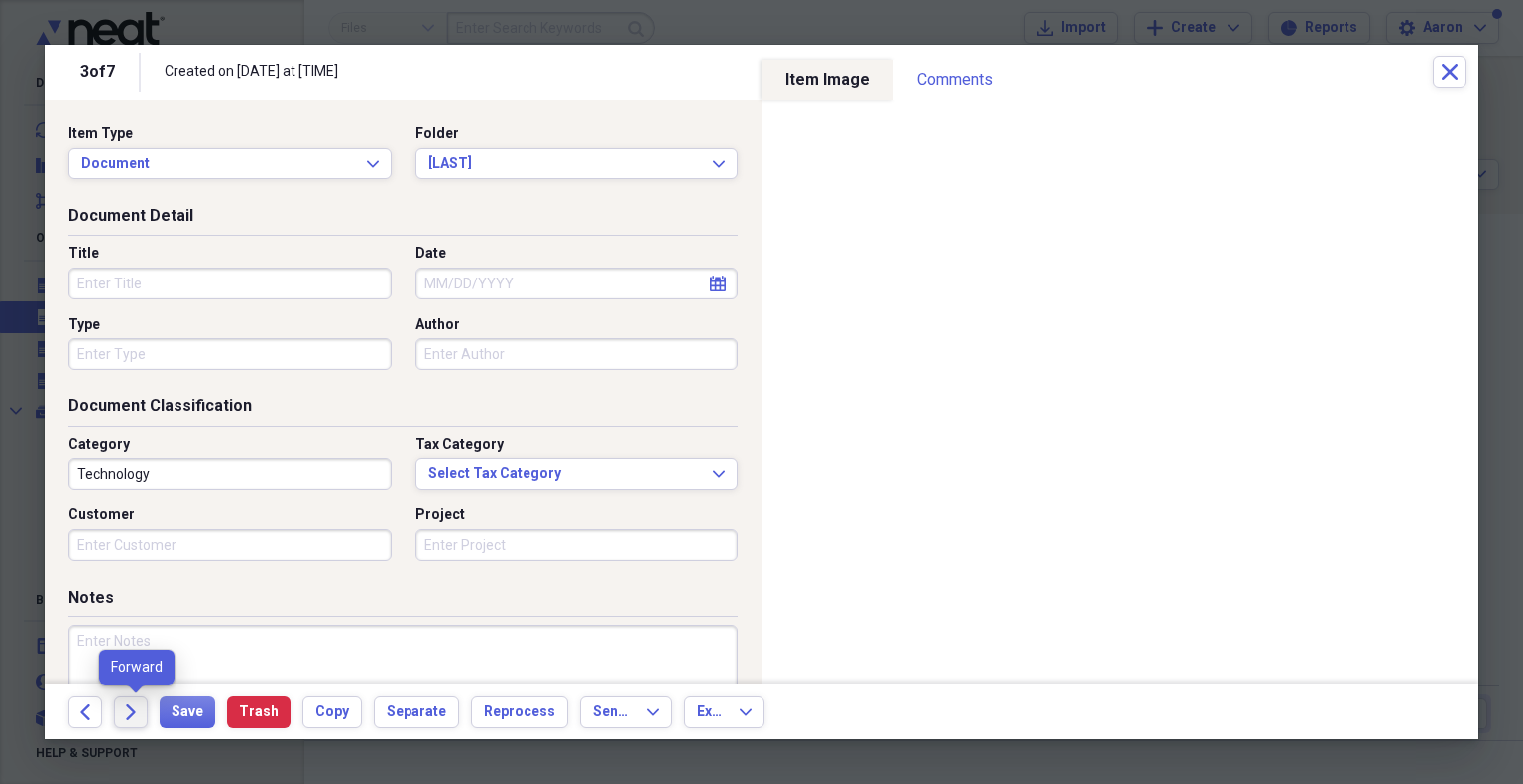 click on "Forward" at bounding box center [131, 712] 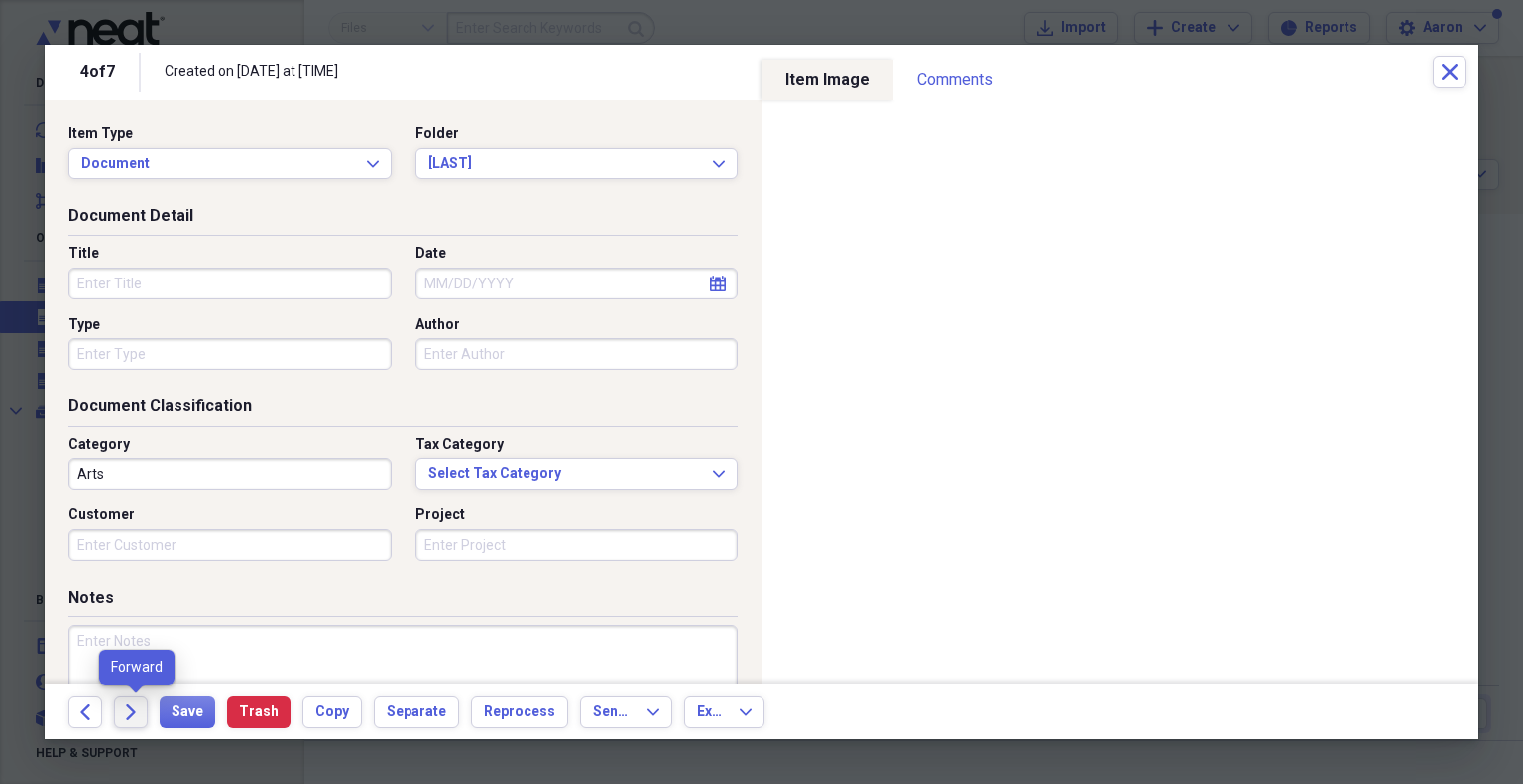 click on "Forward" 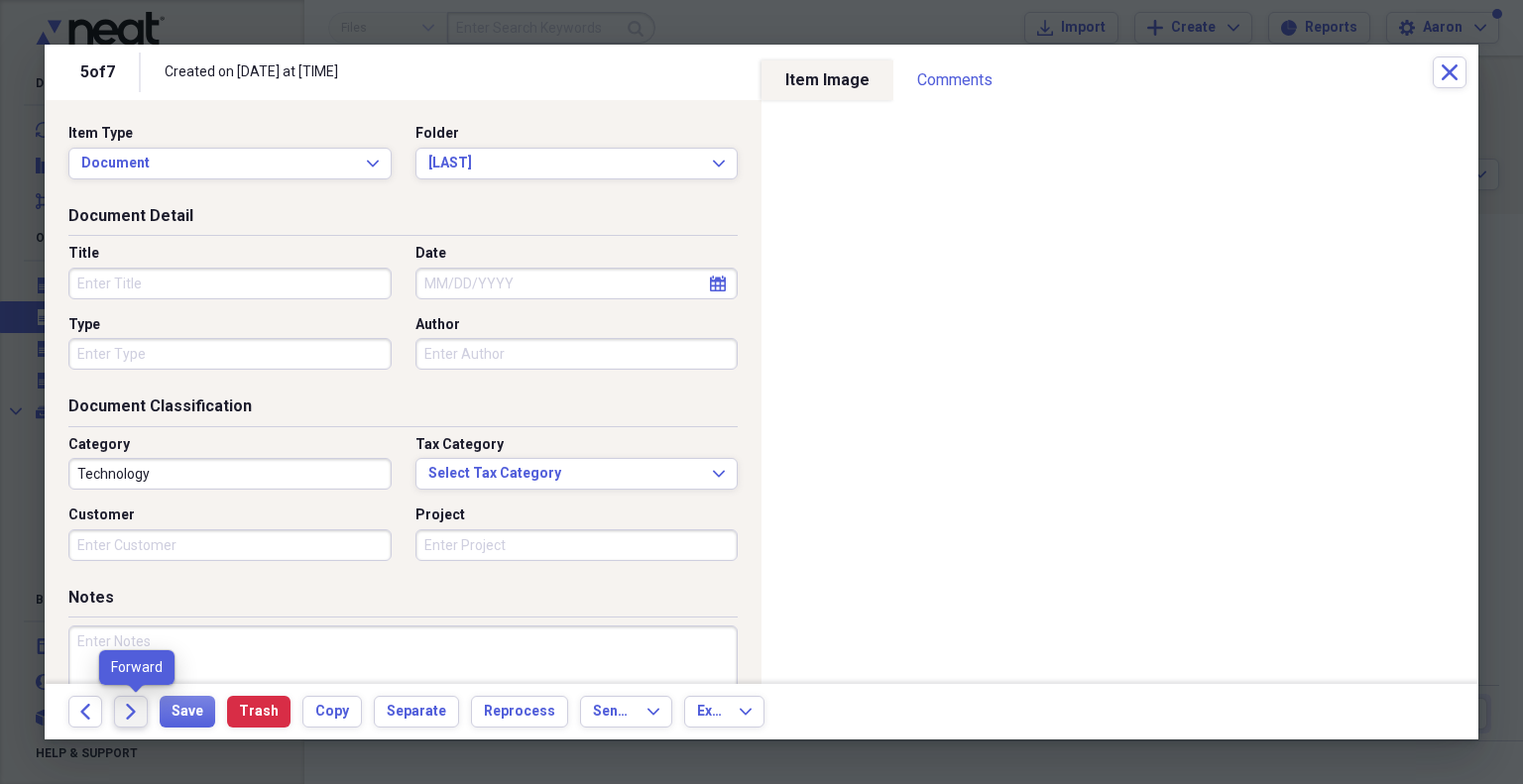 click on "Forward" at bounding box center [131, 712] 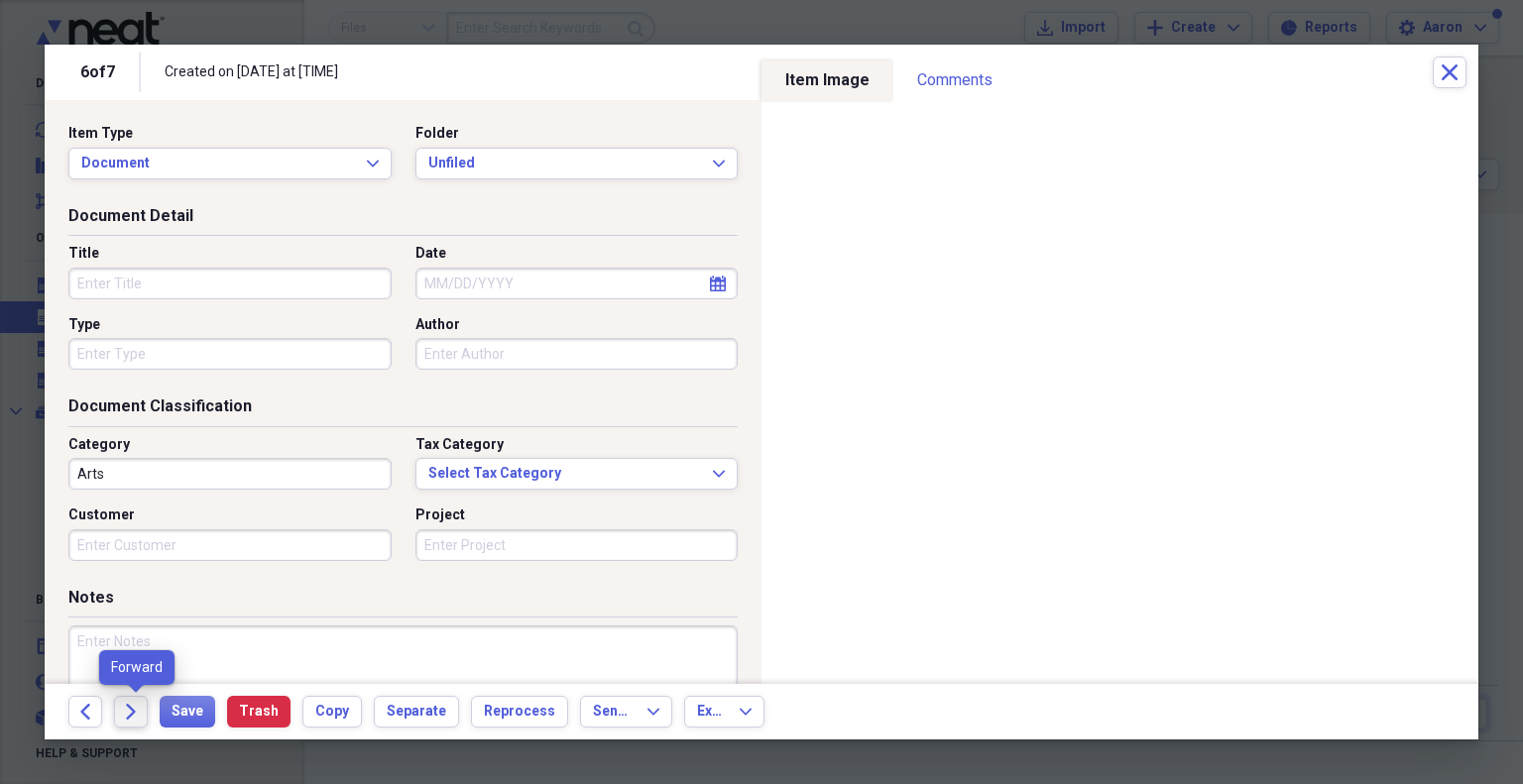 click on "Forward" at bounding box center (131, 712) 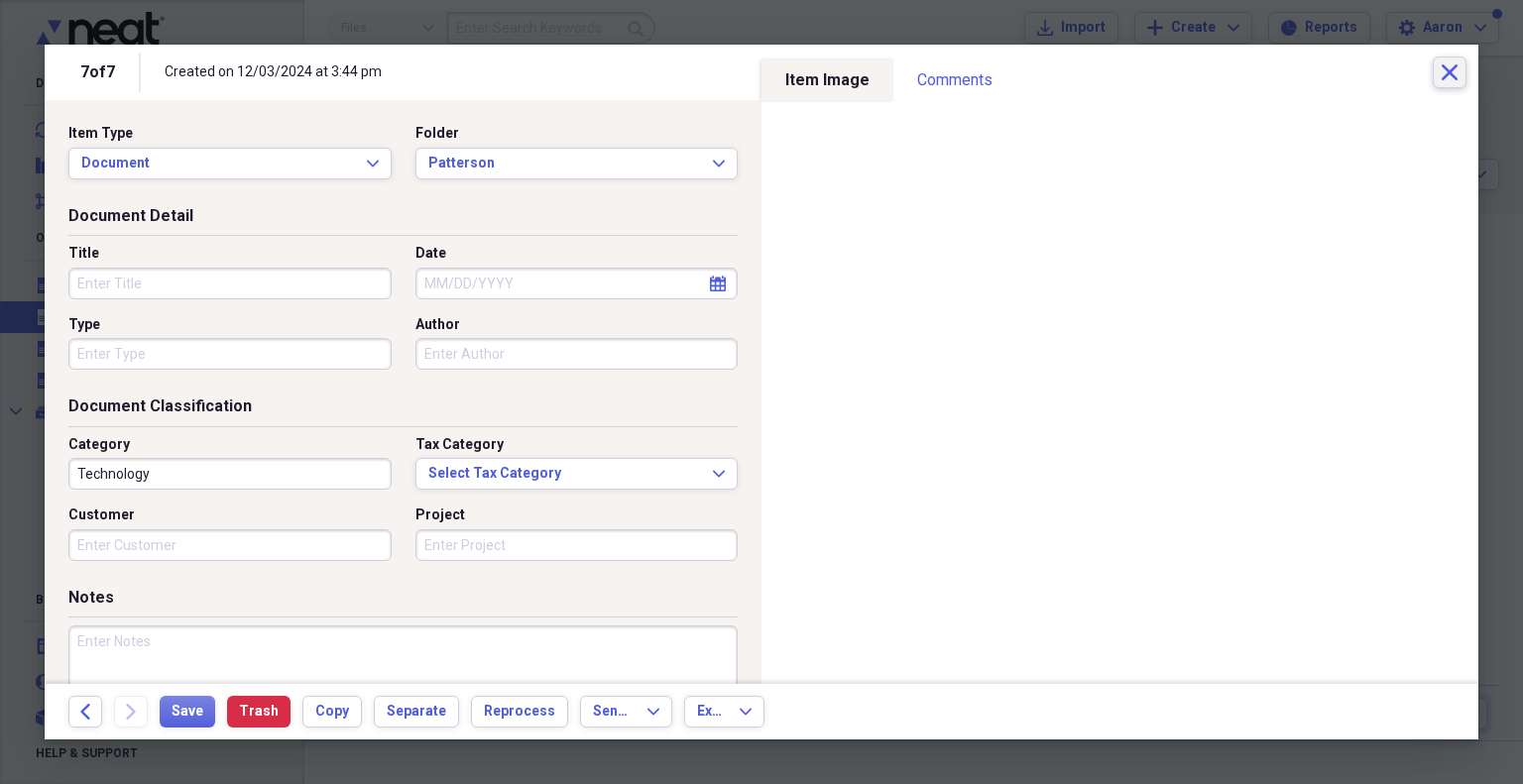 click 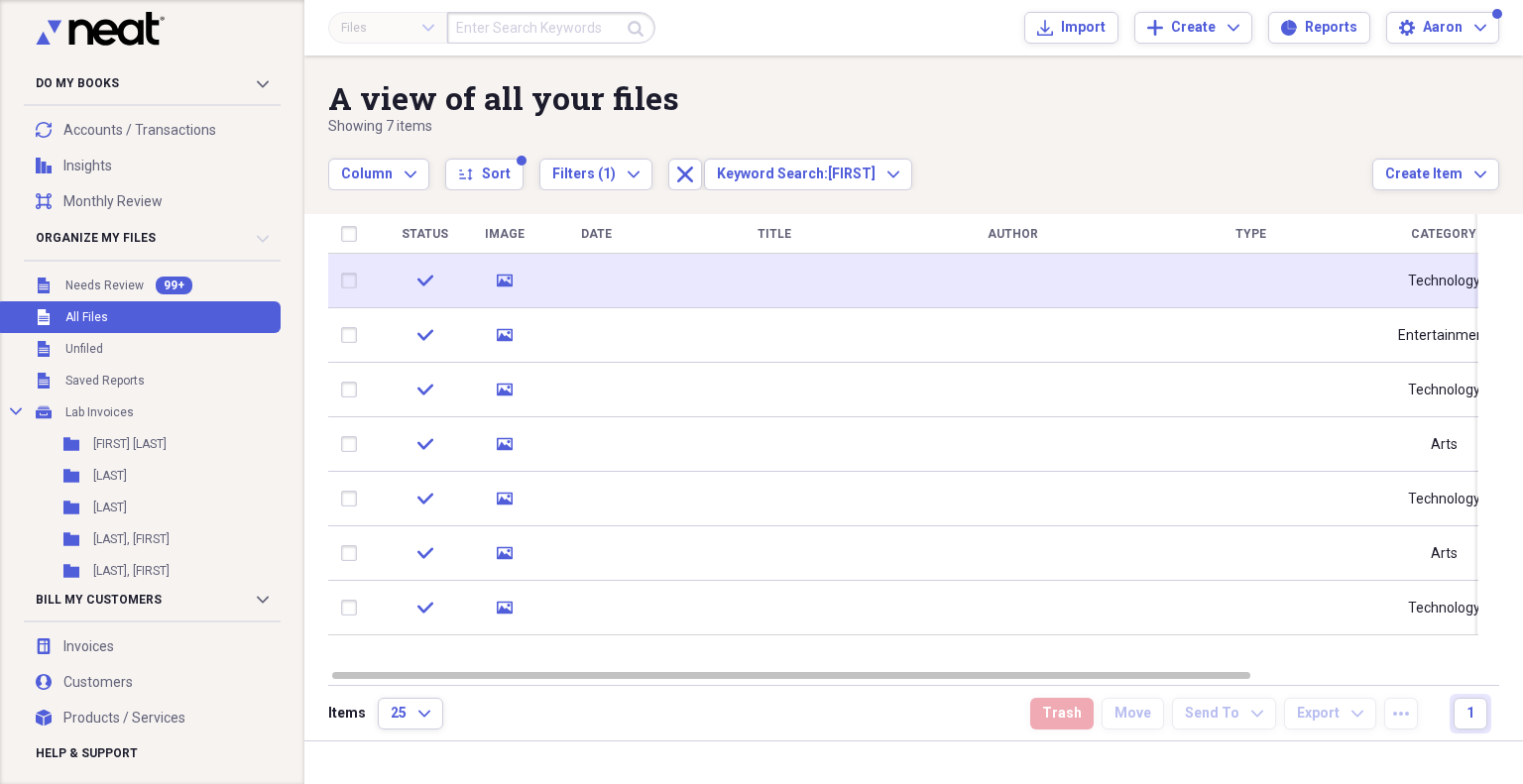 click at bounding box center [774, 280] 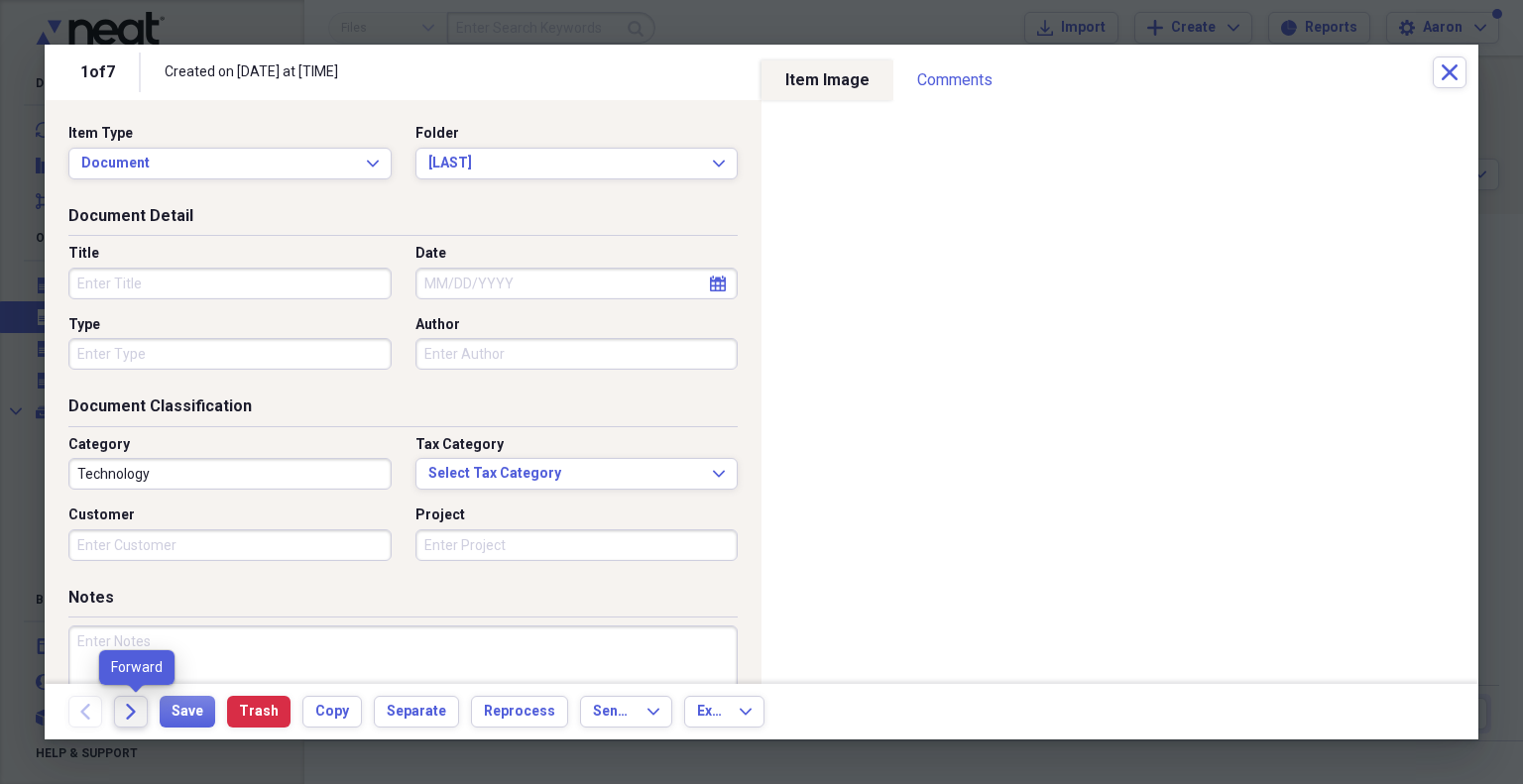 click on "Forward" 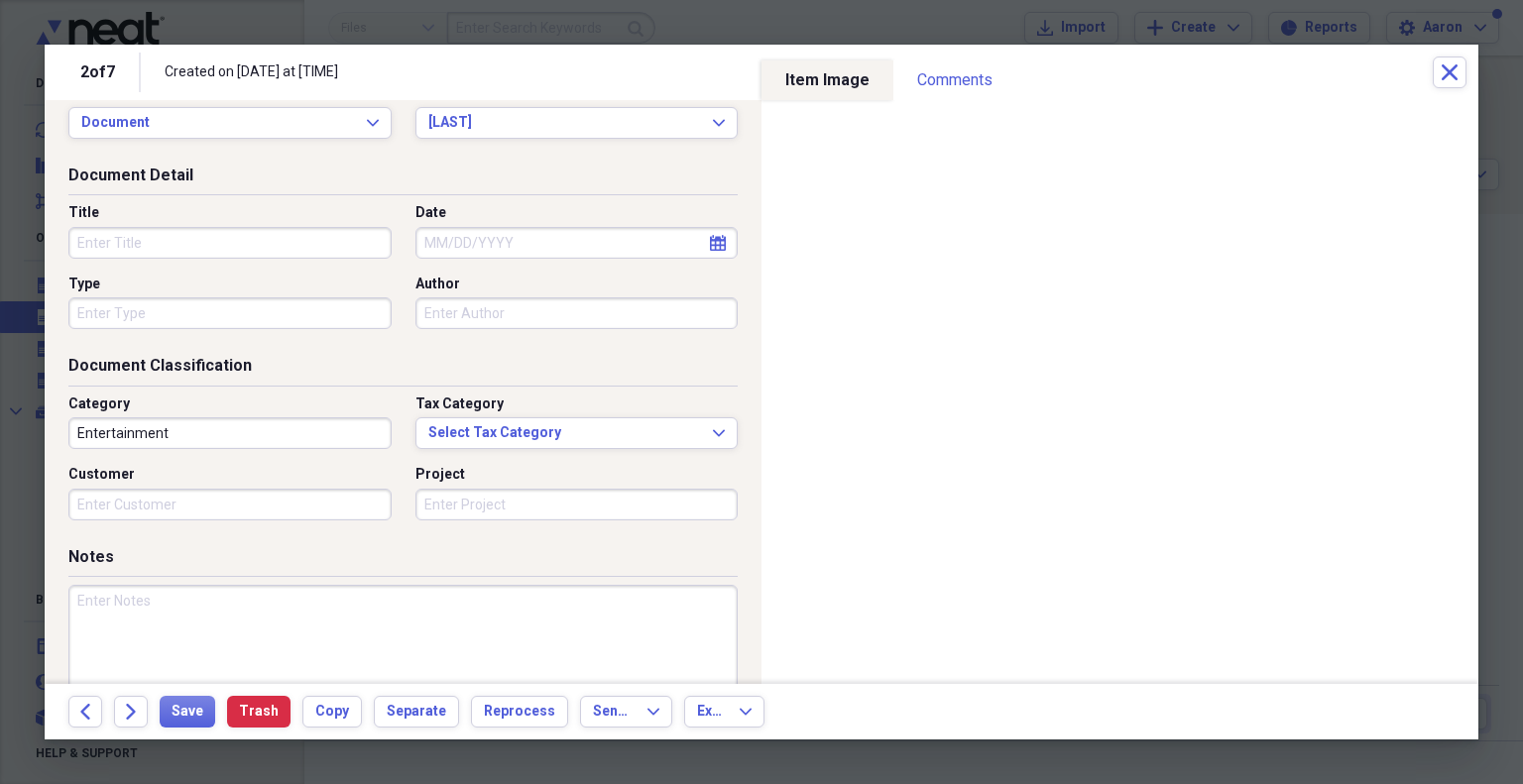 scroll, scrollTop: 0, scrollLeft: 0, axis: both 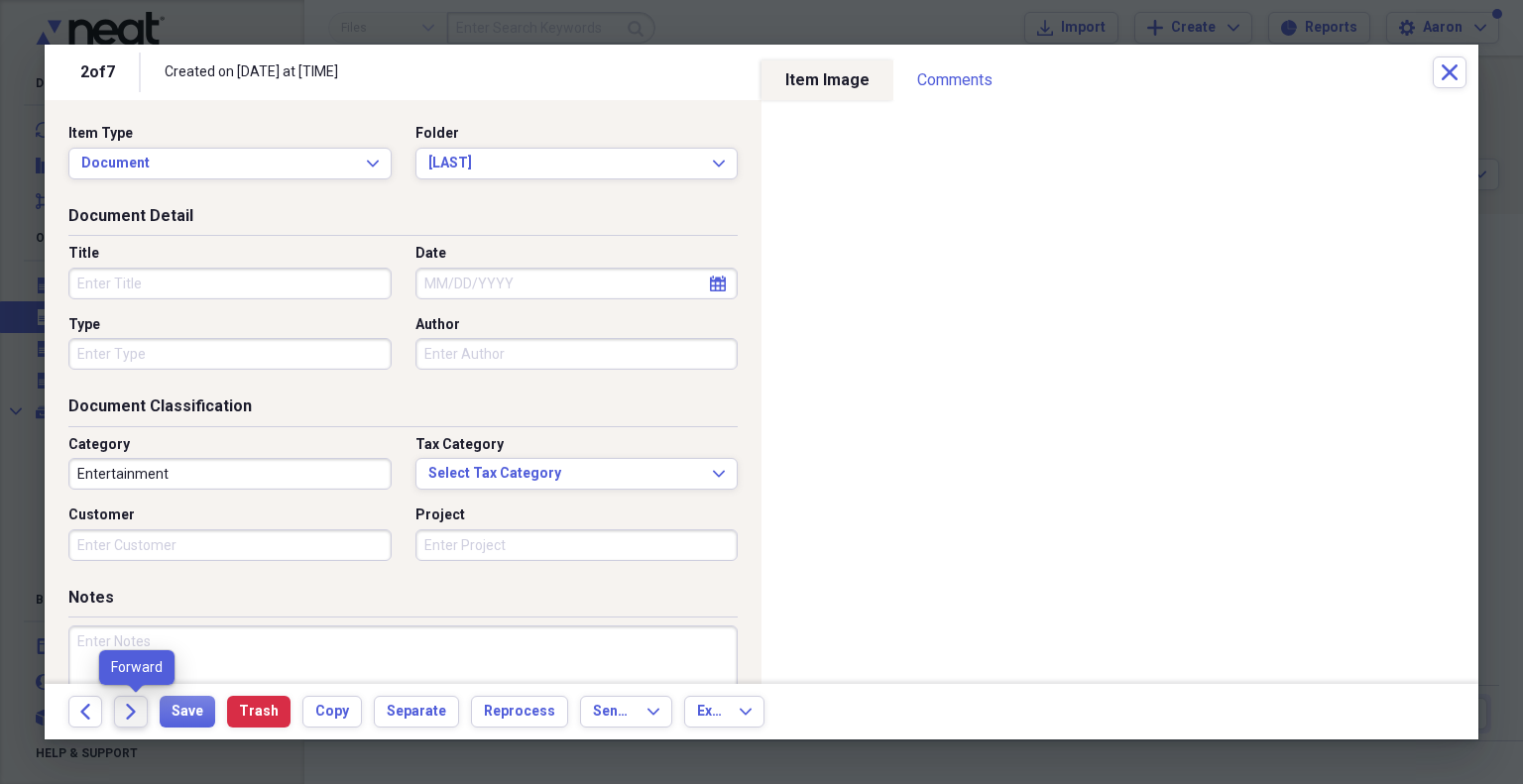 click on "Forward" 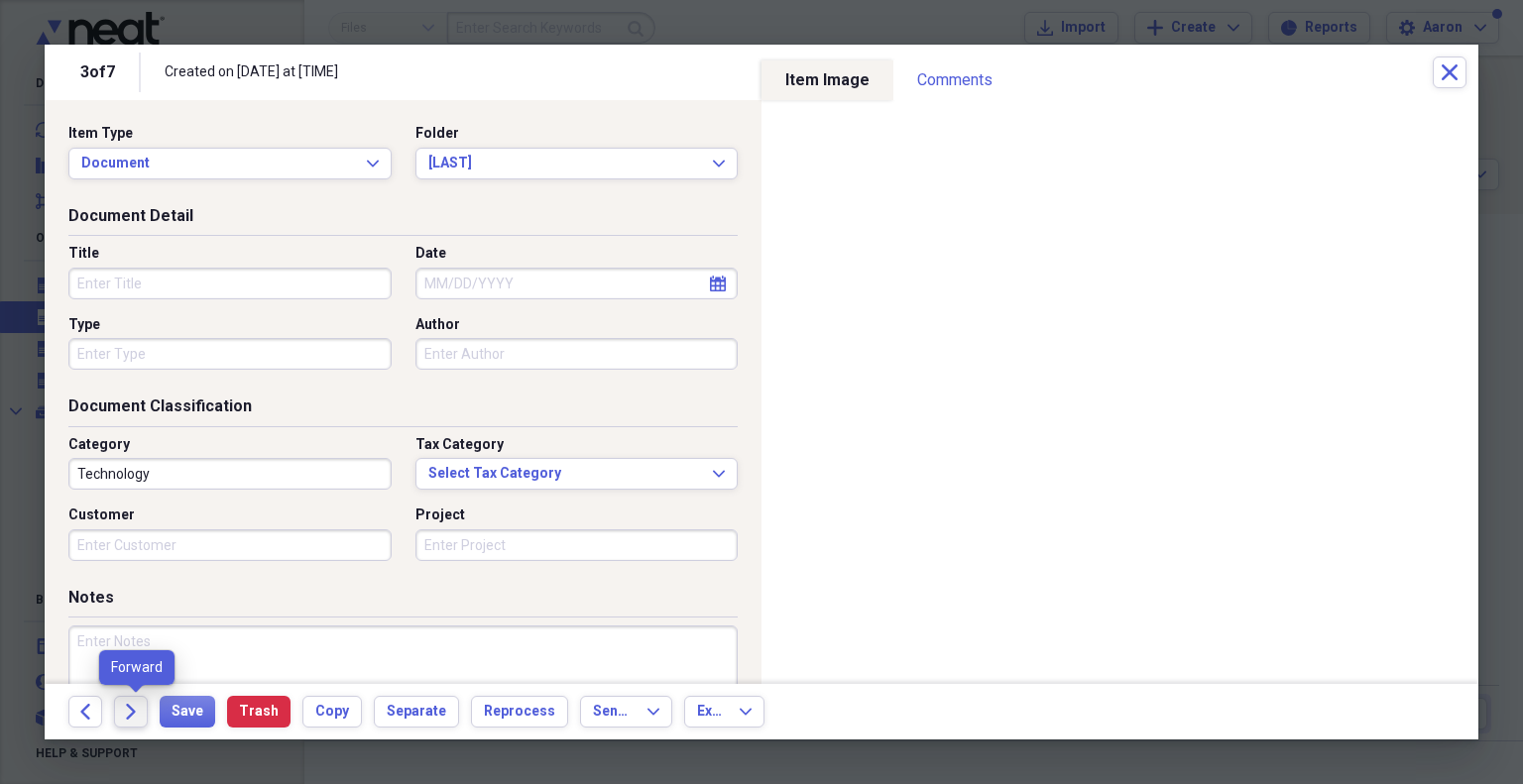 click on "Forward" at bounding box center [131, 712] 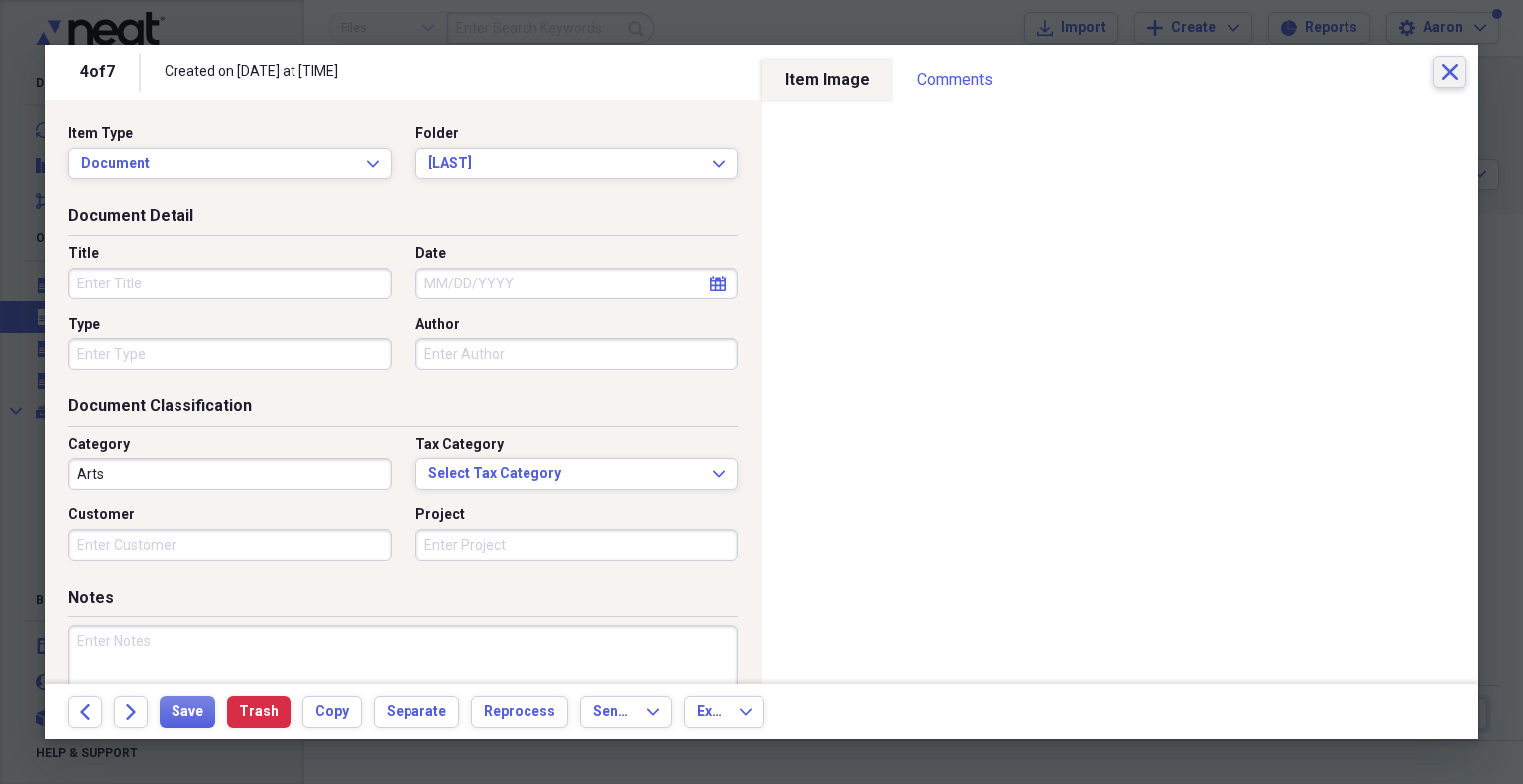 click on "Close" at bounding box center (1450, 72) 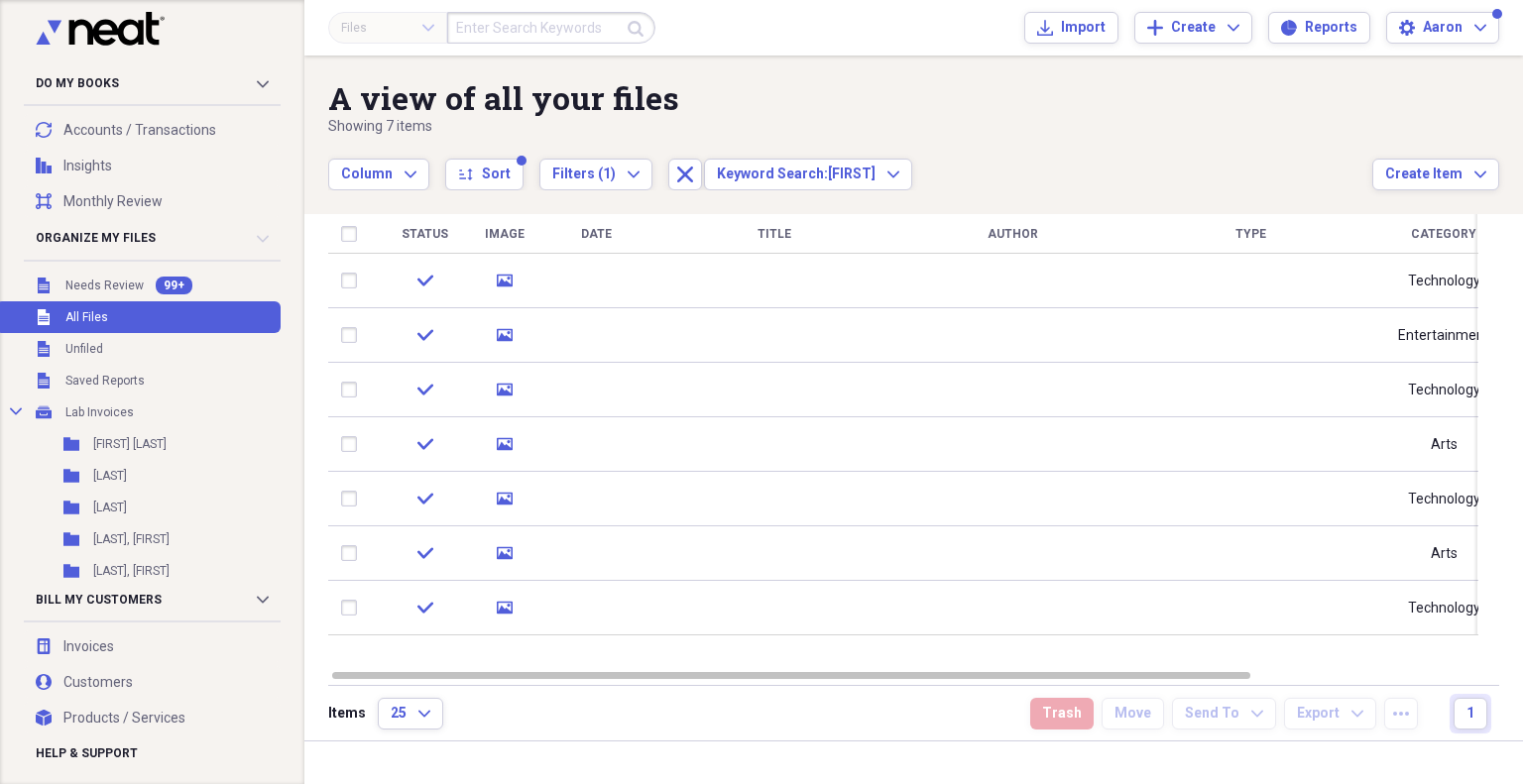 click at bounding box center (551, 28) 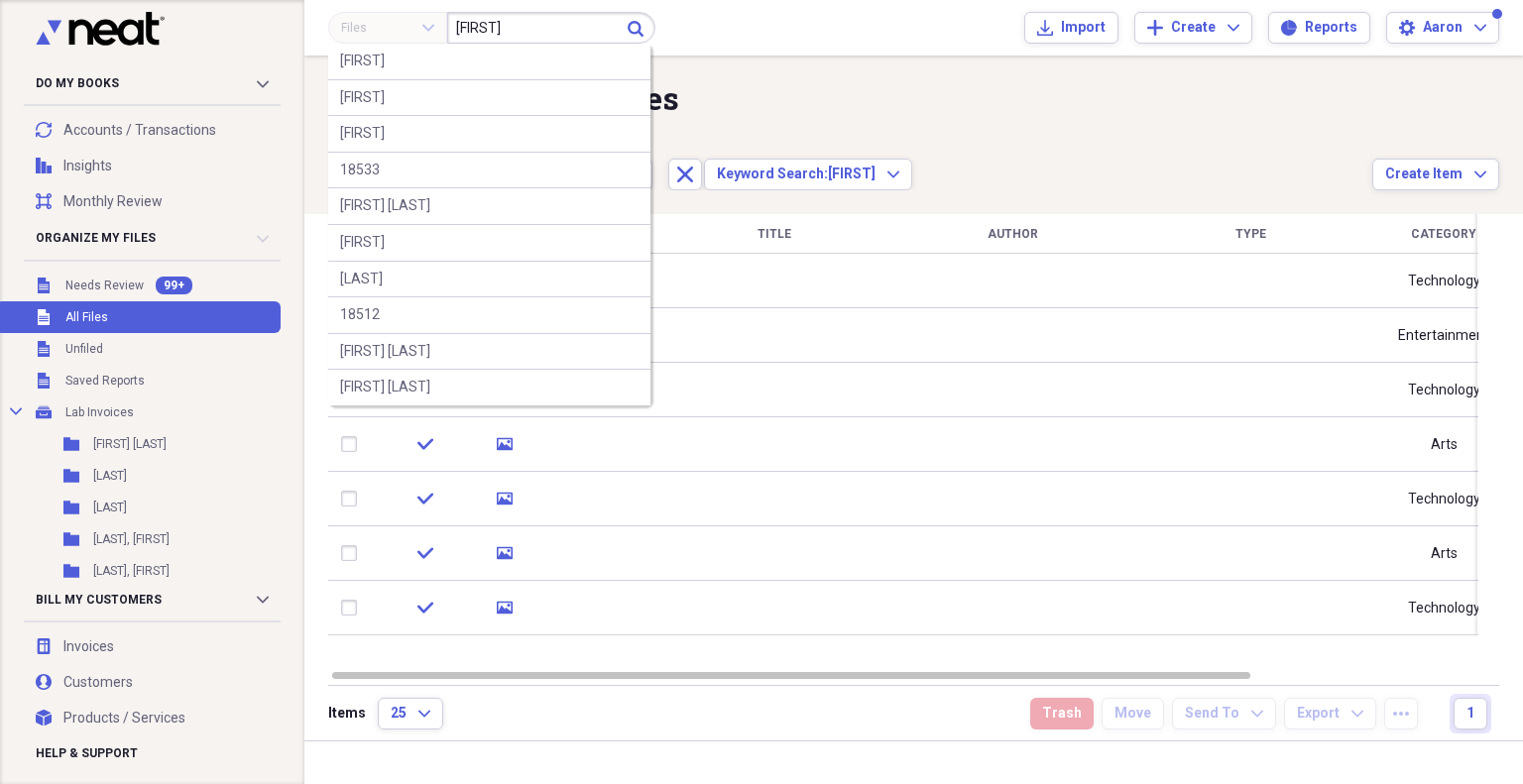 type on "[FIRST]" 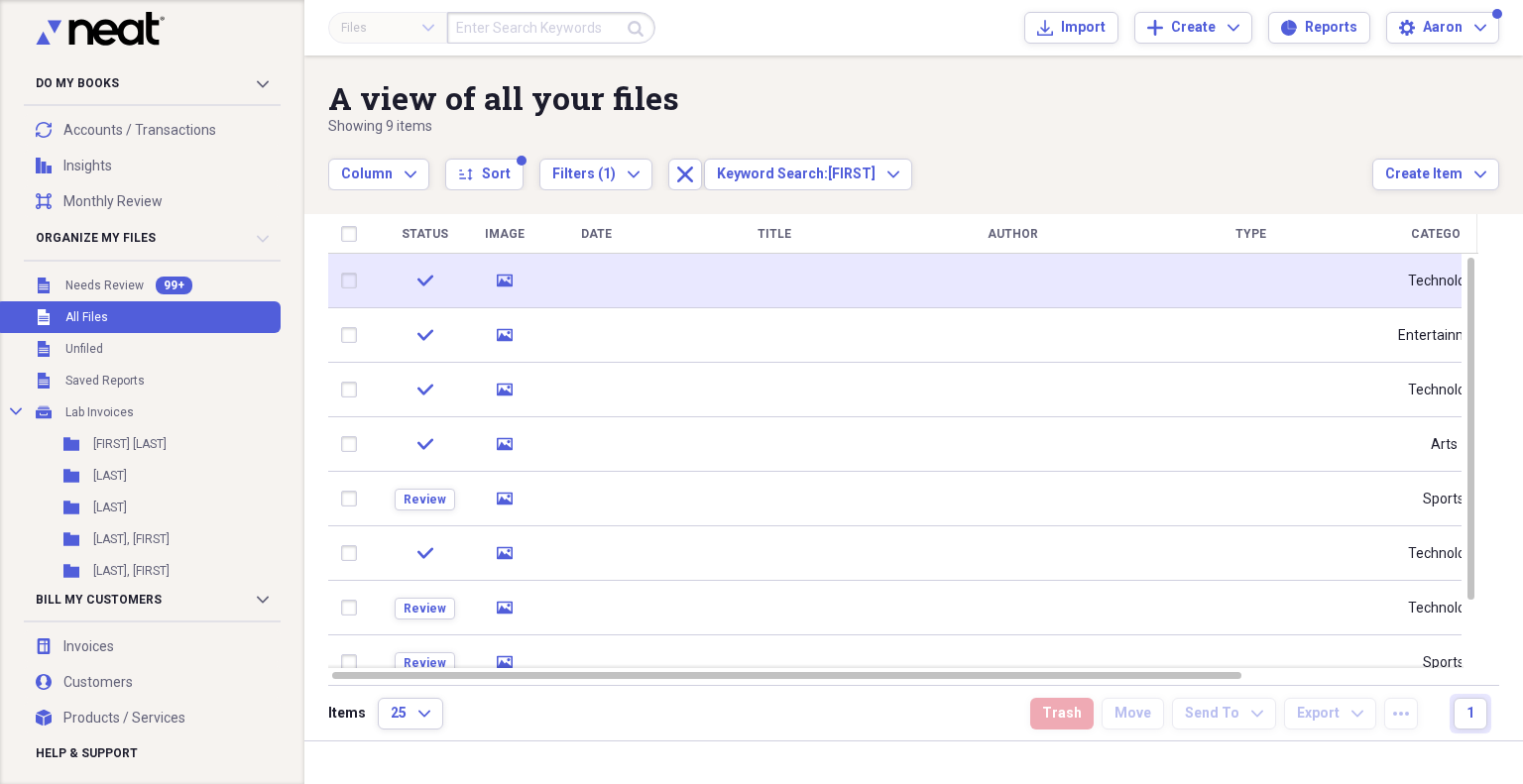click at bounding box center [774, 280] 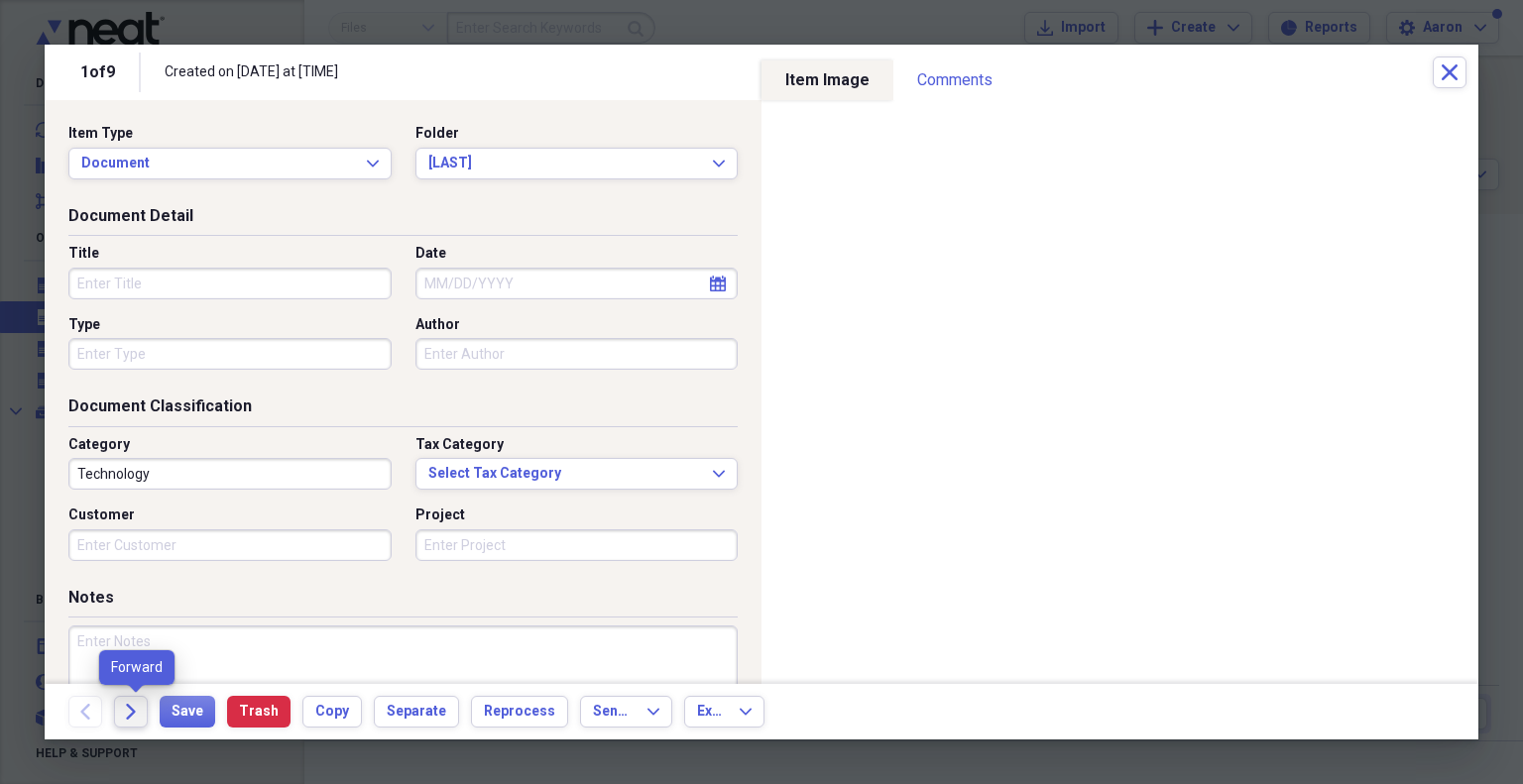 click on "Forward" at bounding box center [131, 712] 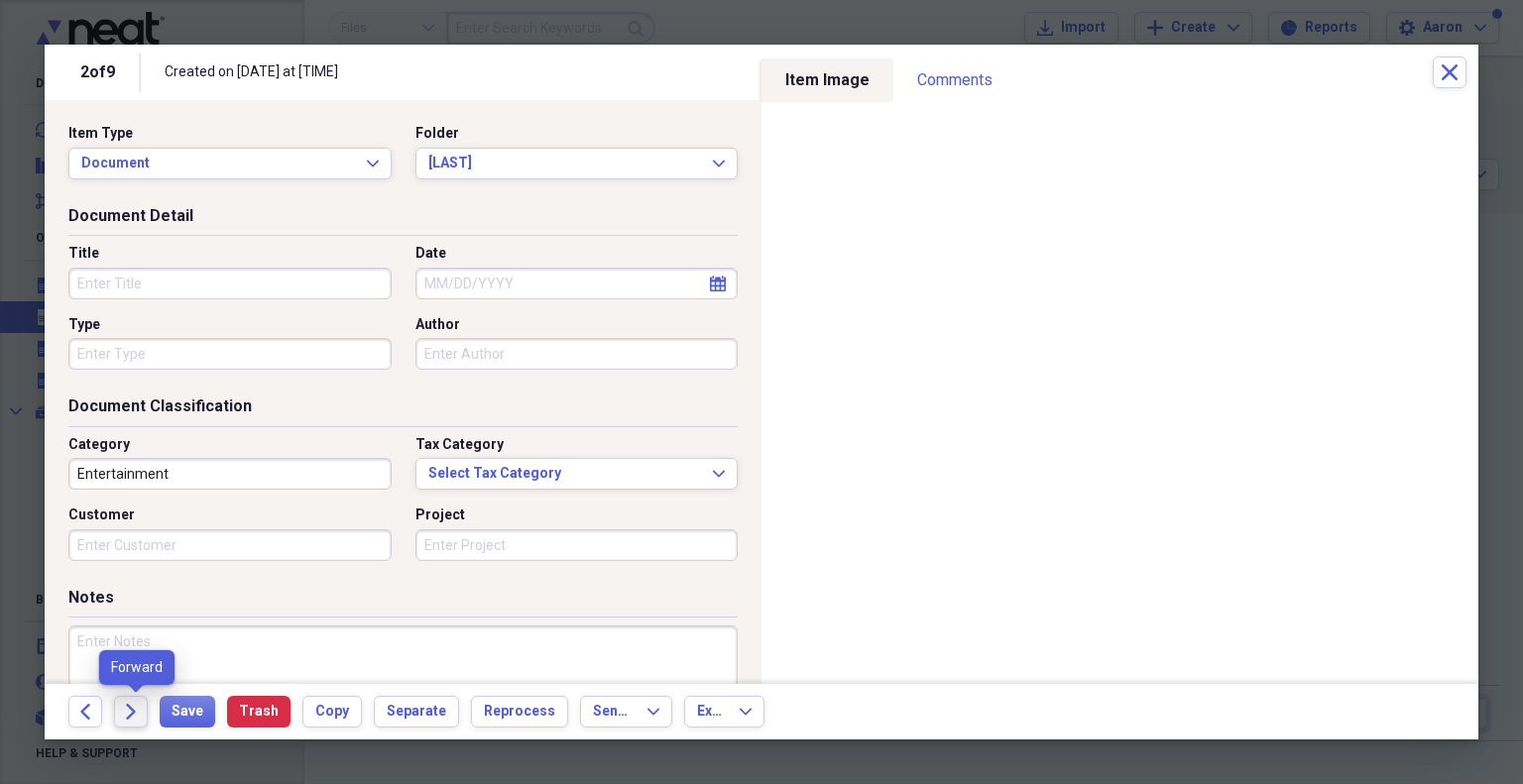 click on "Forward" at bounding box center [131, 712] 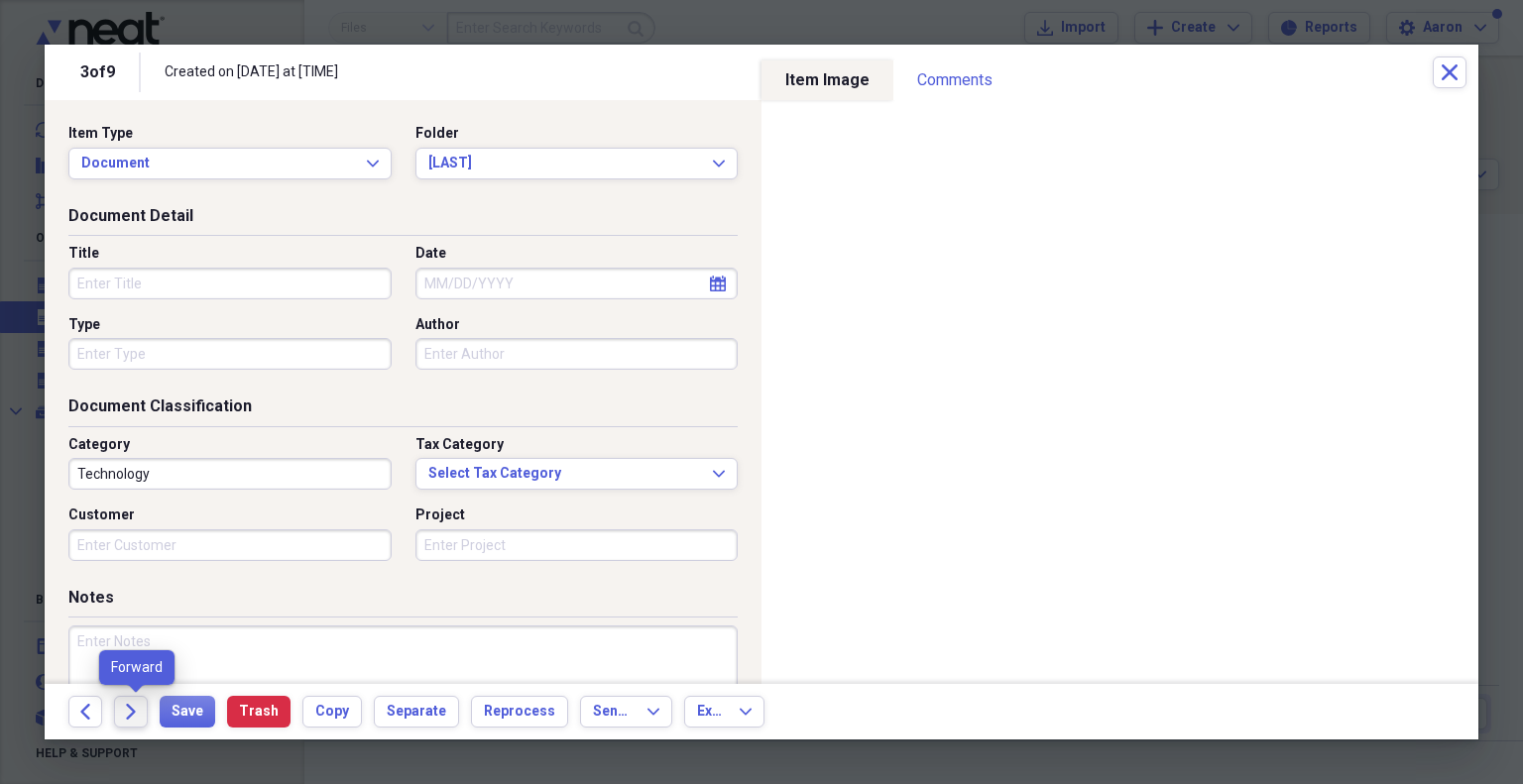 click on "Forward" at bounding box center [131, 712] 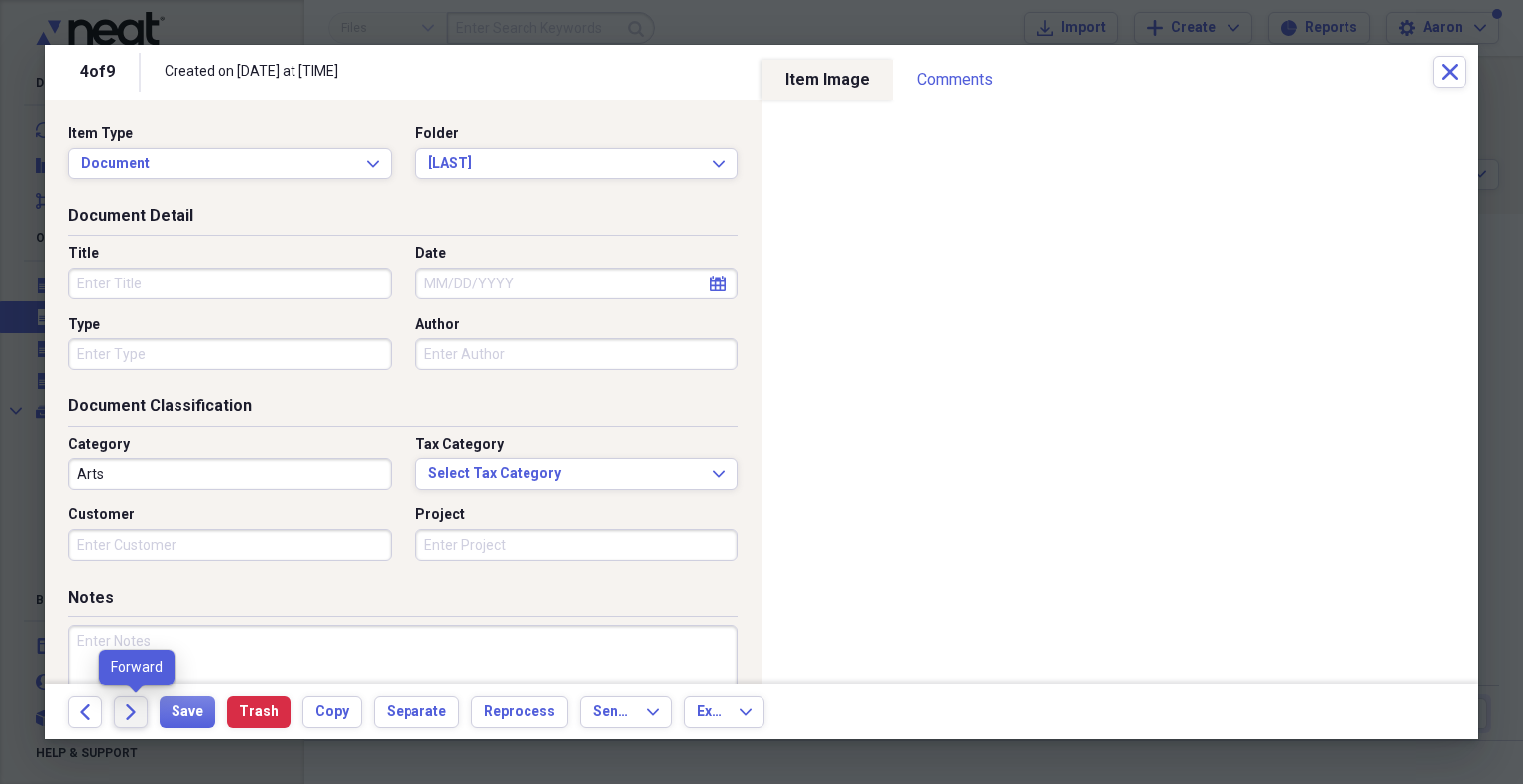 click on "Forward" at bounding box center (131, 712) 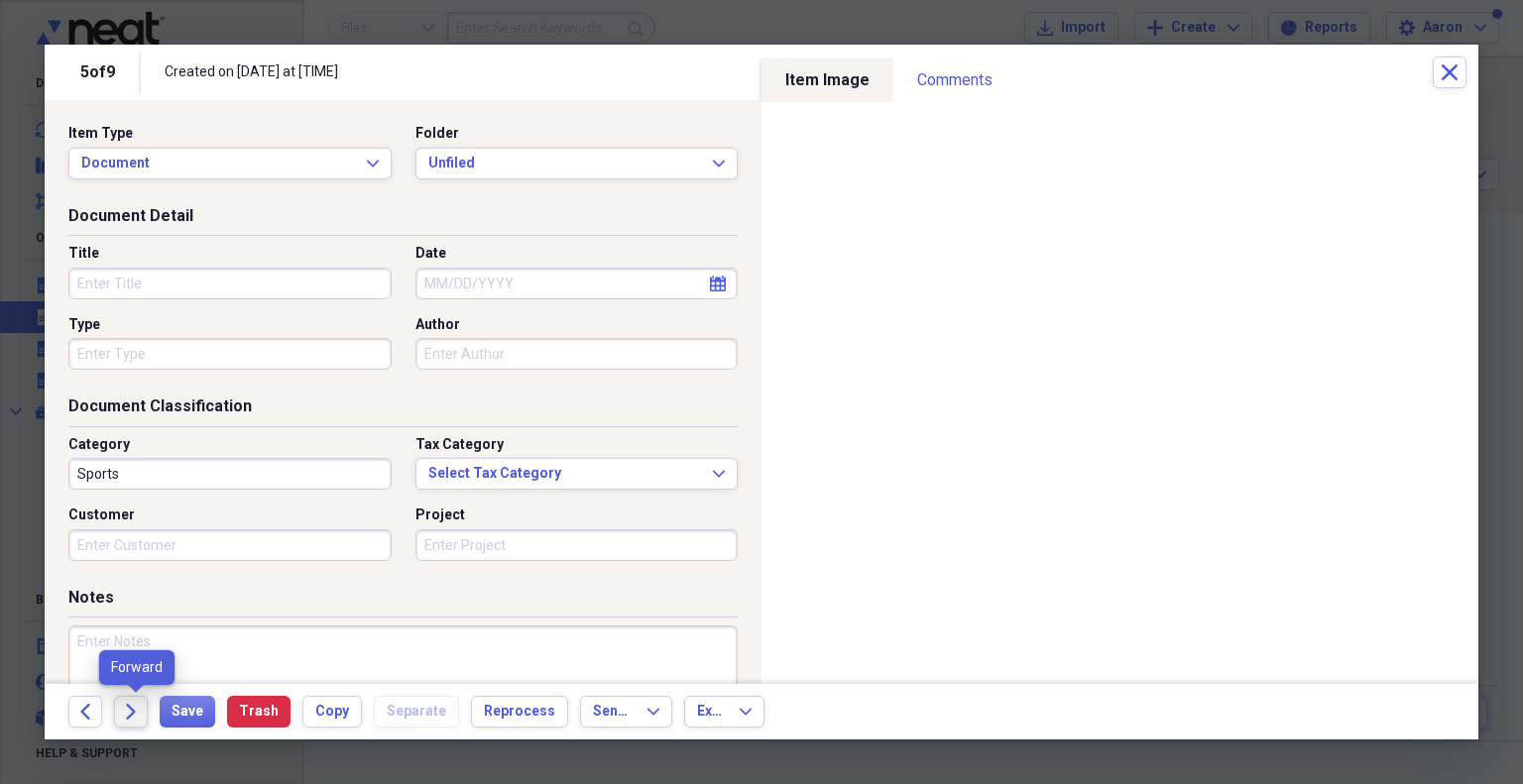 click on "Forward" at bounding box center (131, 712) 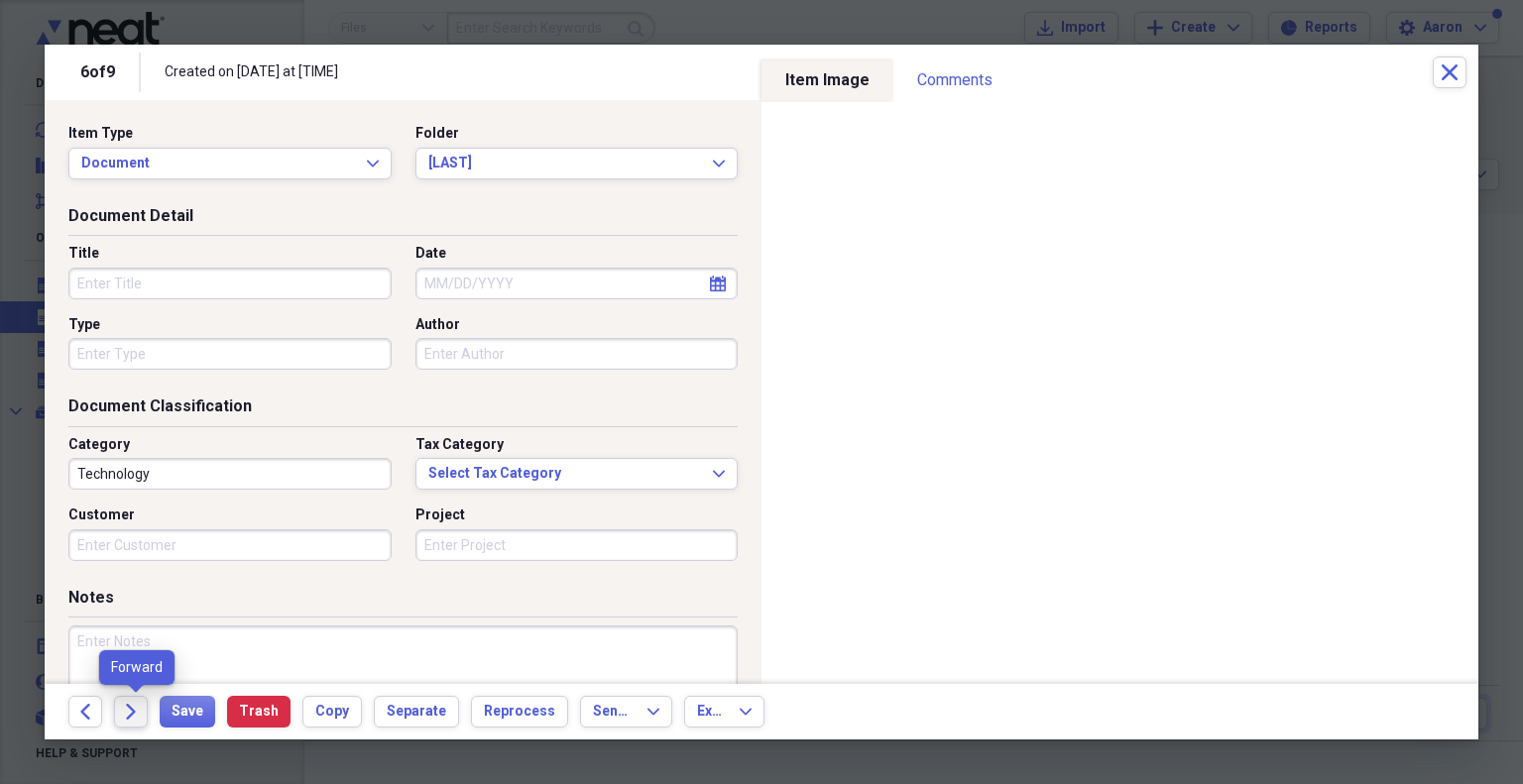 click on "Forward" 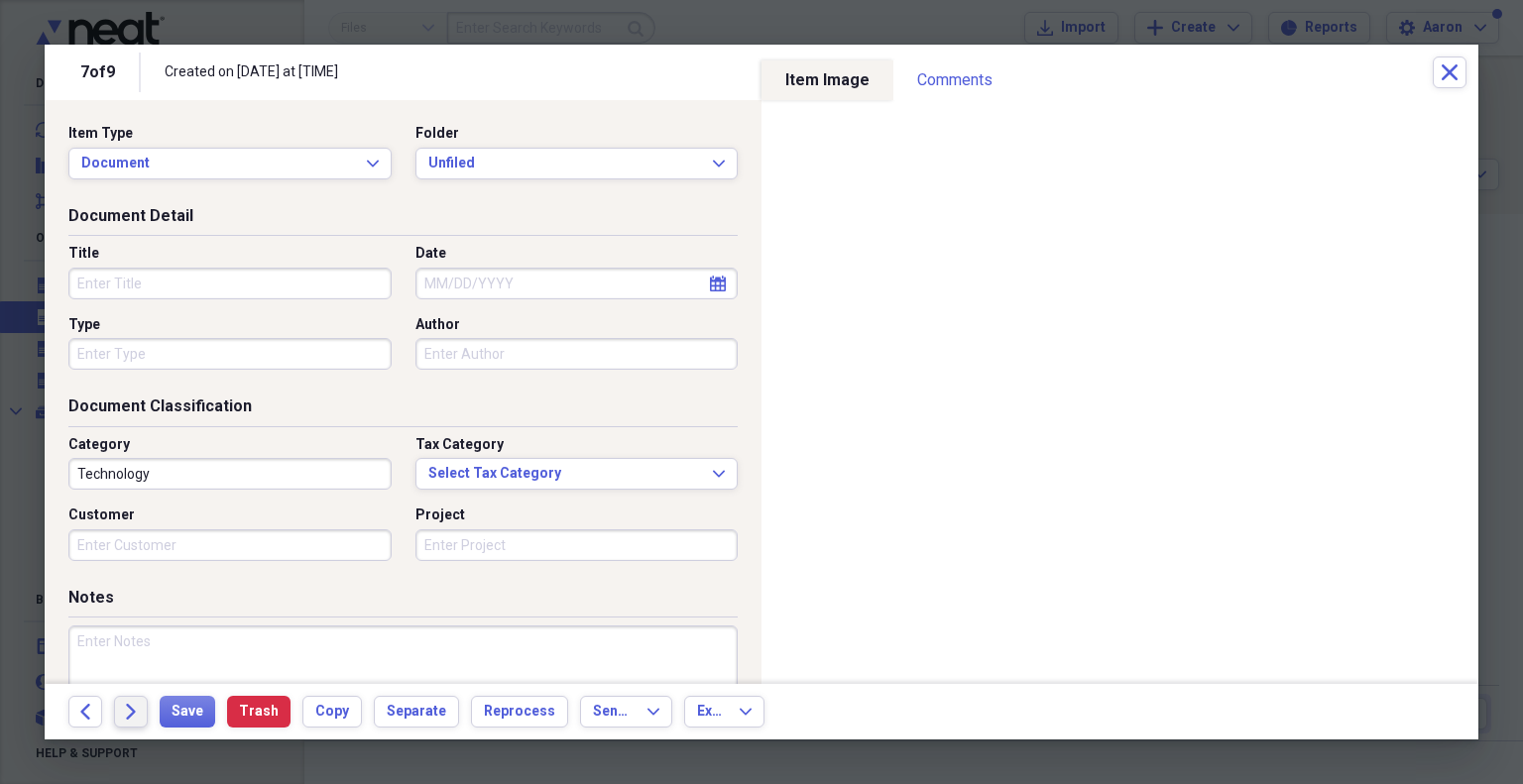 click on "Forward" 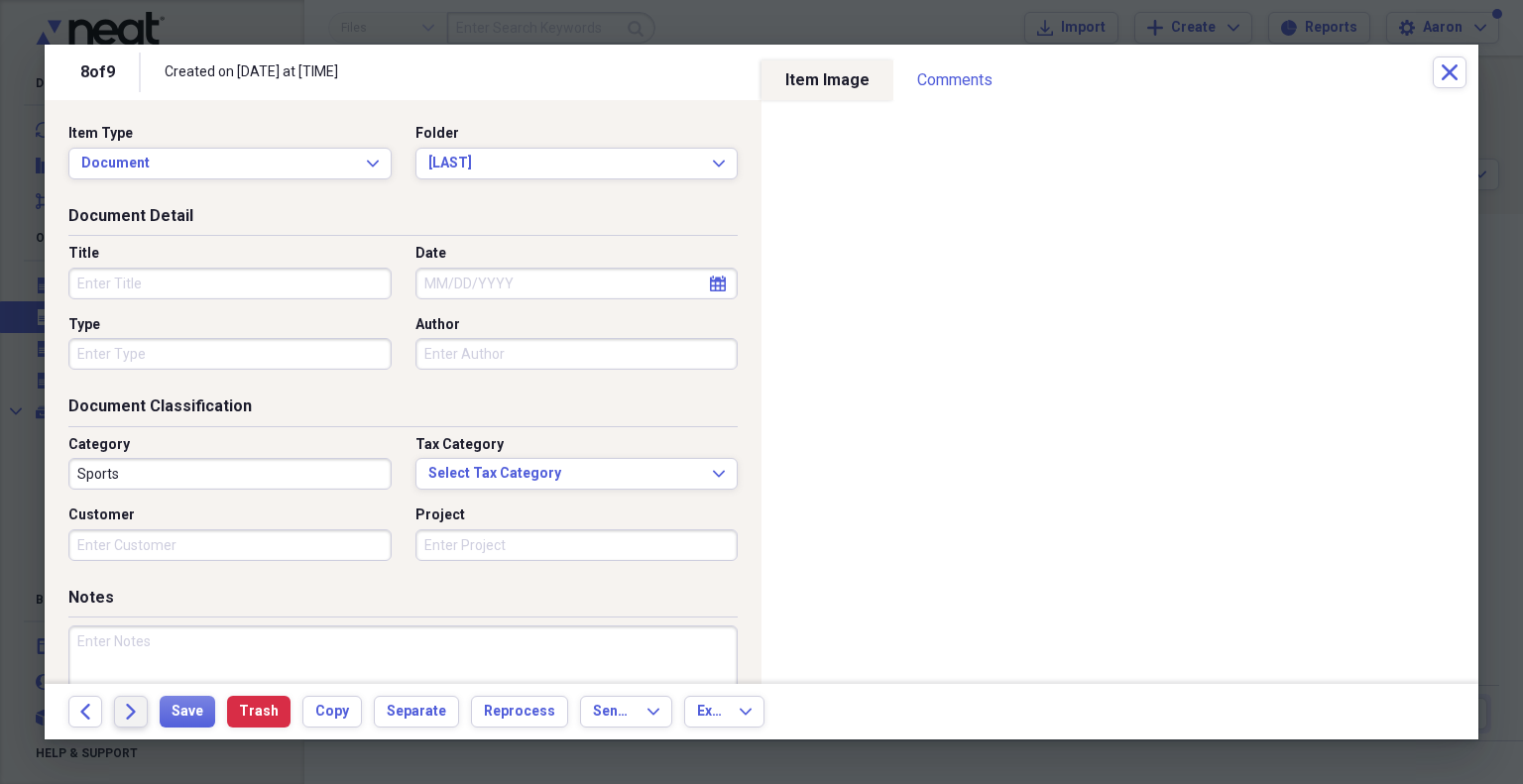 click on "Forward" 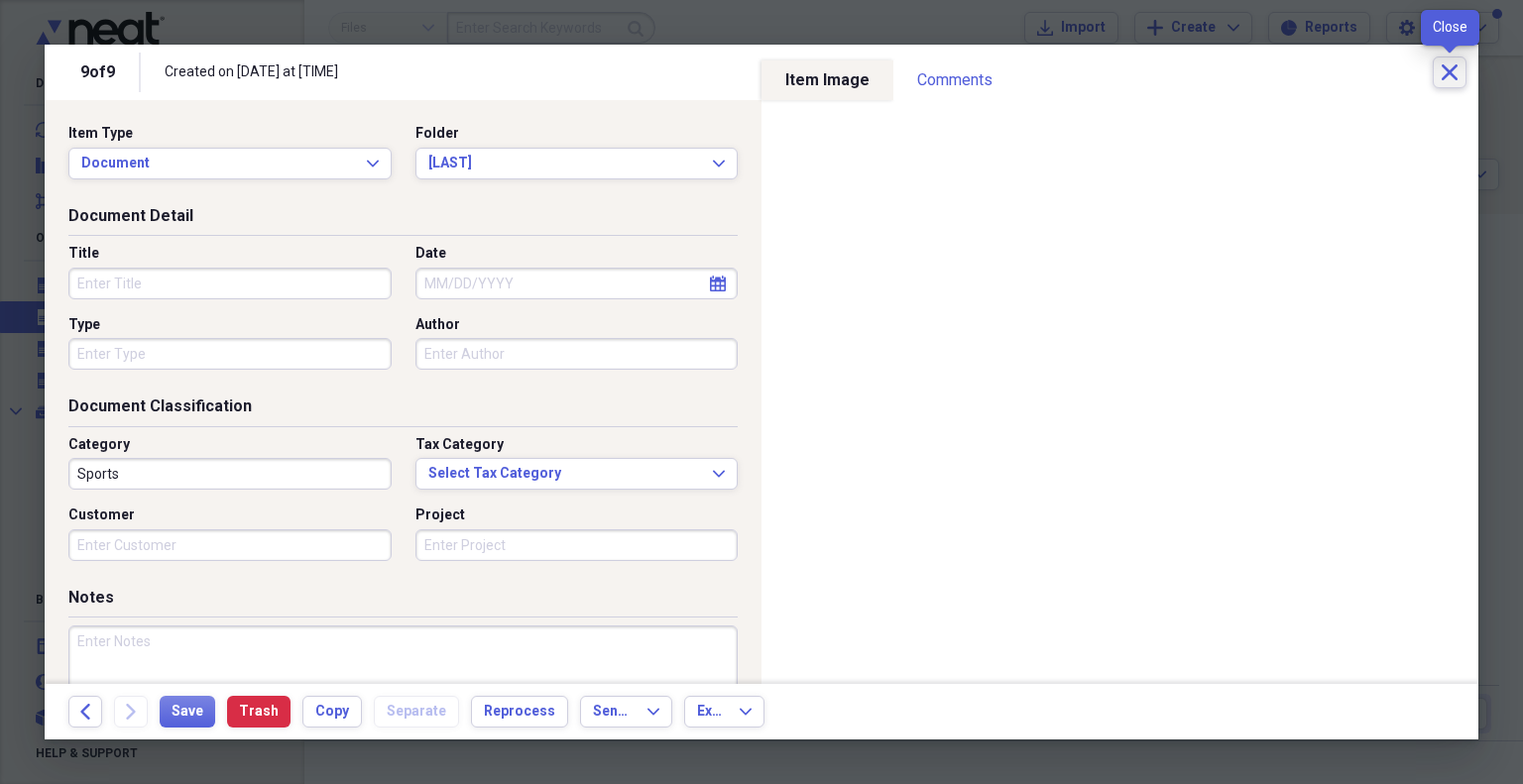 click on "Close" 